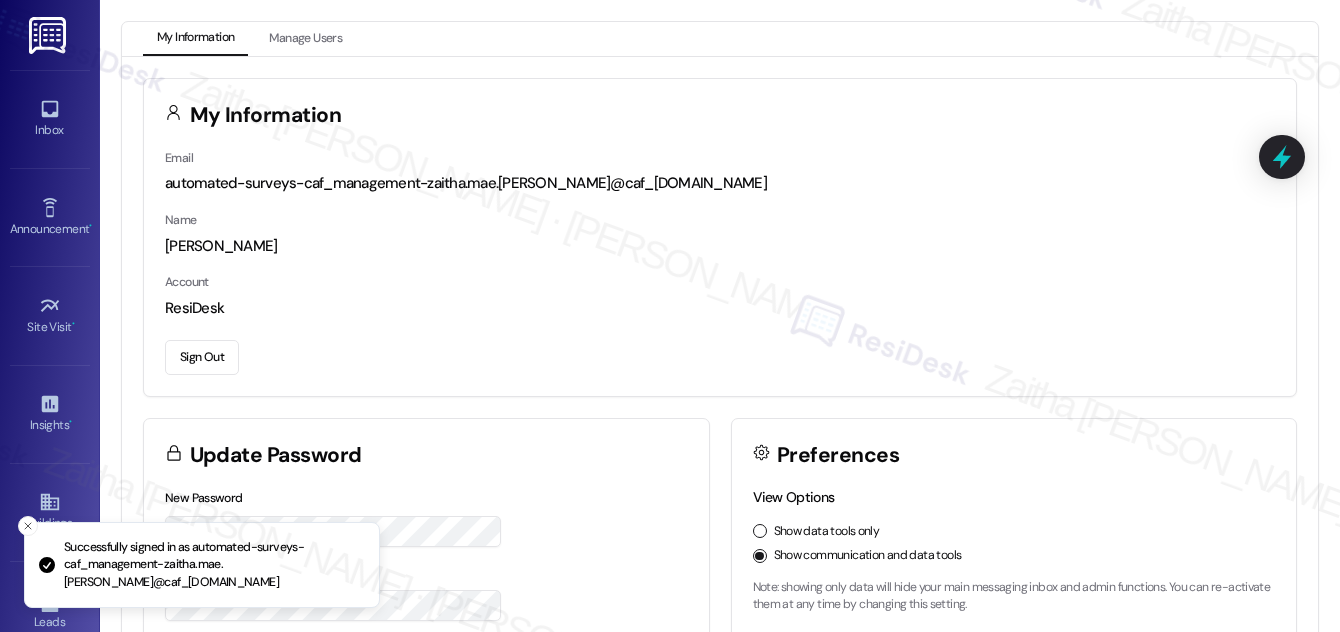 scroll, scrollTop: 0, scrollLeft: 0, axis: both 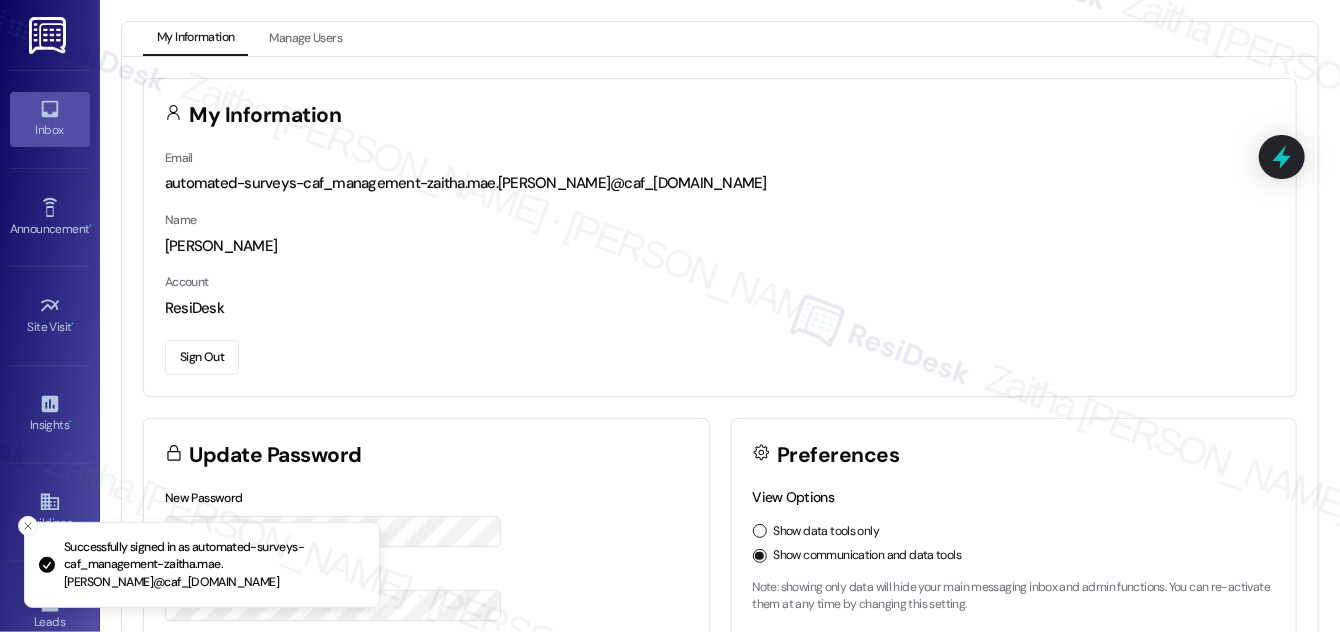 click on "Inbox" at bounding box center (50, 119) 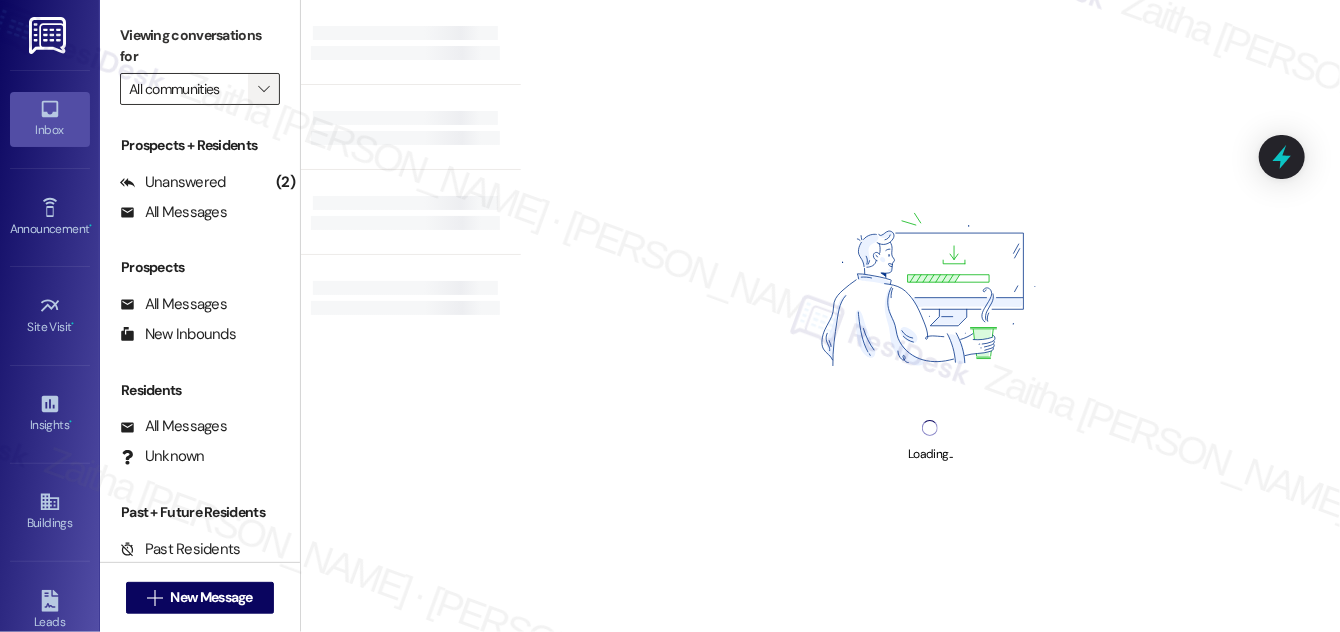click on "" at bounding box center [264, 89] 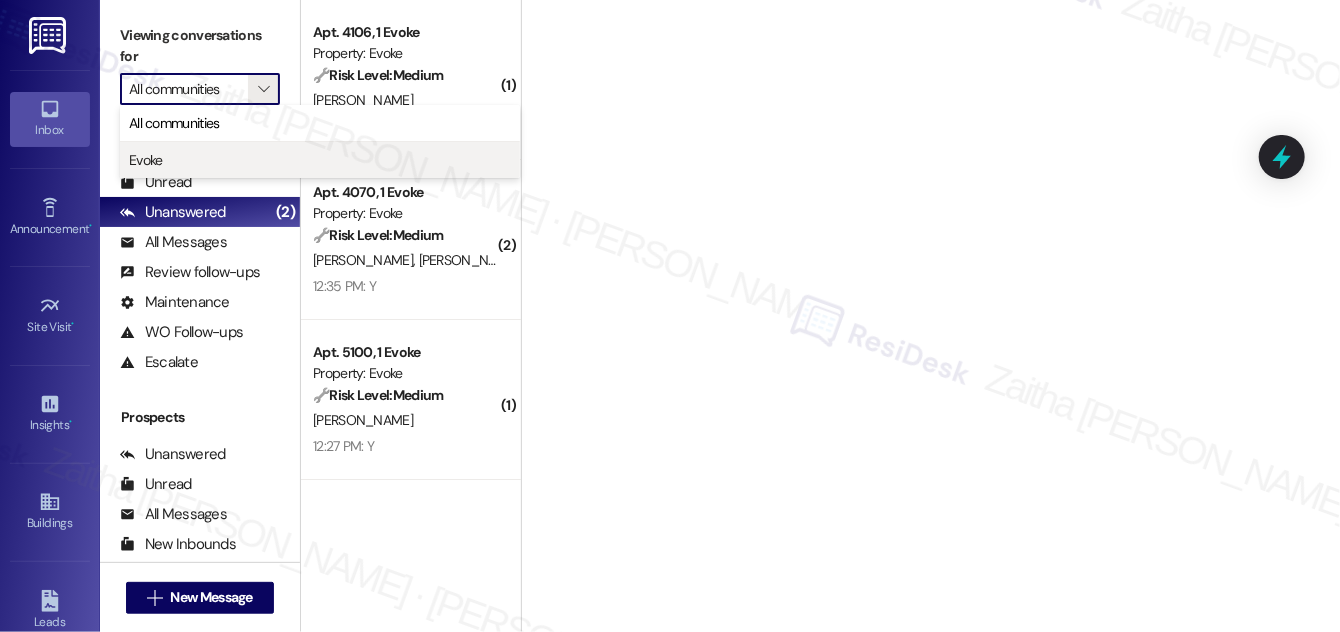click on "Evoke" at bounding box center (320, 160) 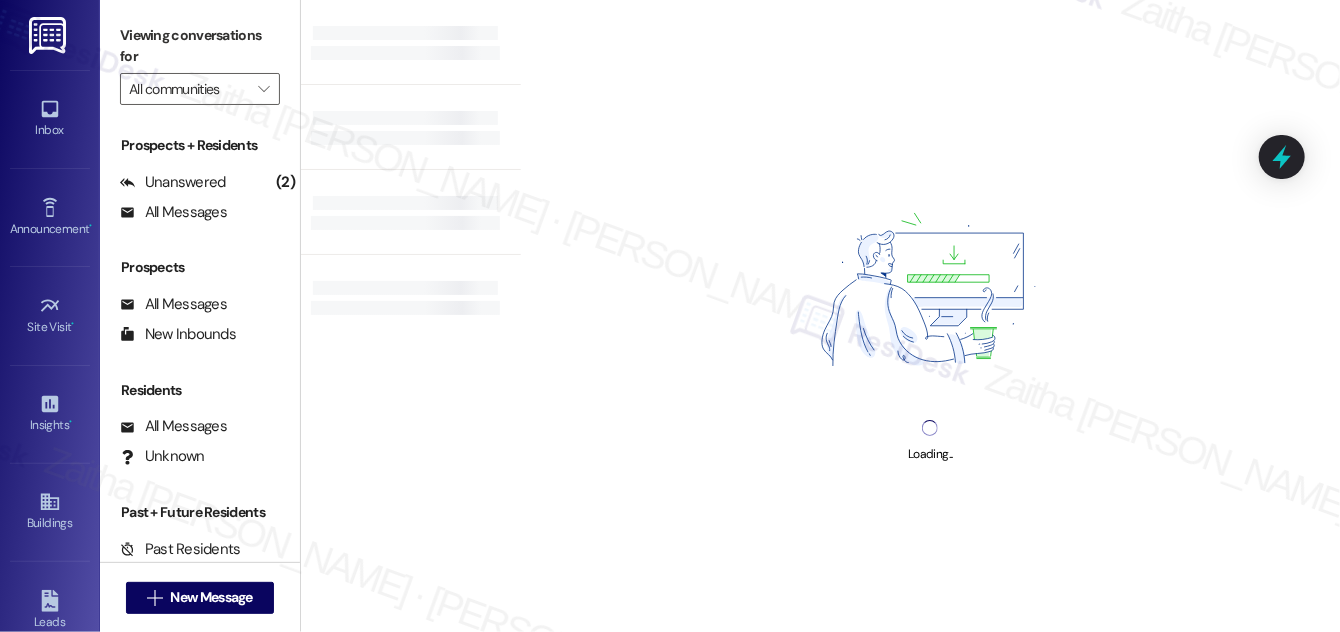 type on "Evoke" 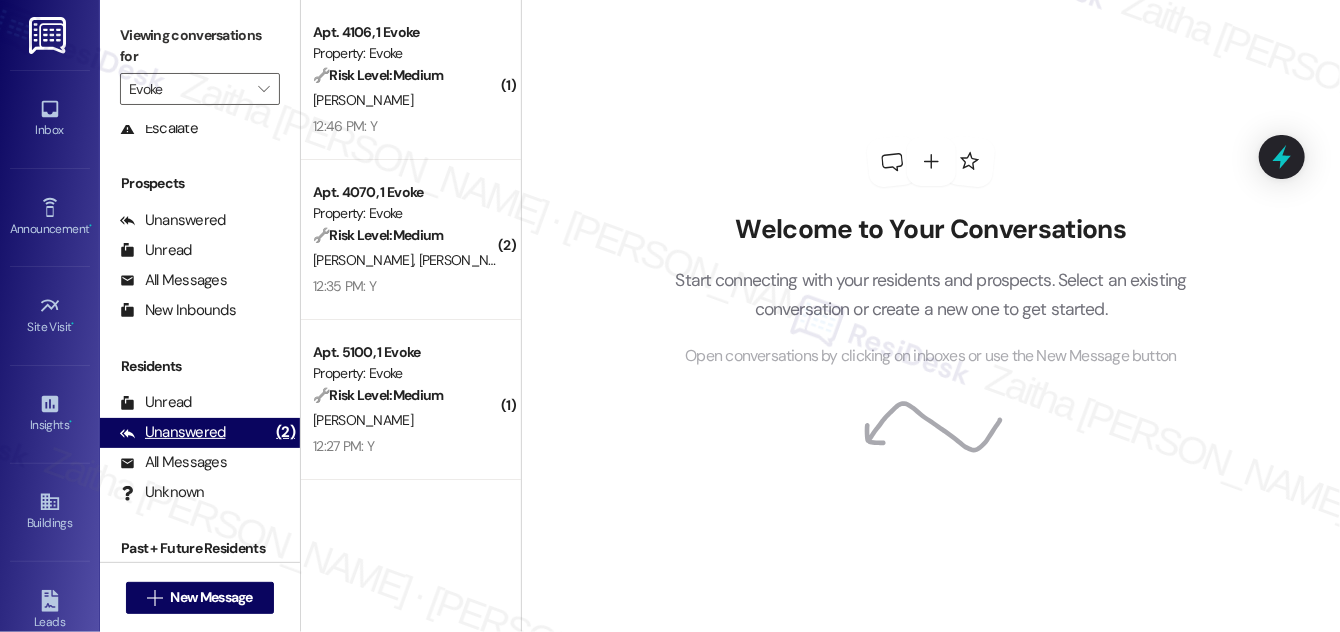 scroll, scrollTop: 264, scrollLeft: 0, axis: vertical 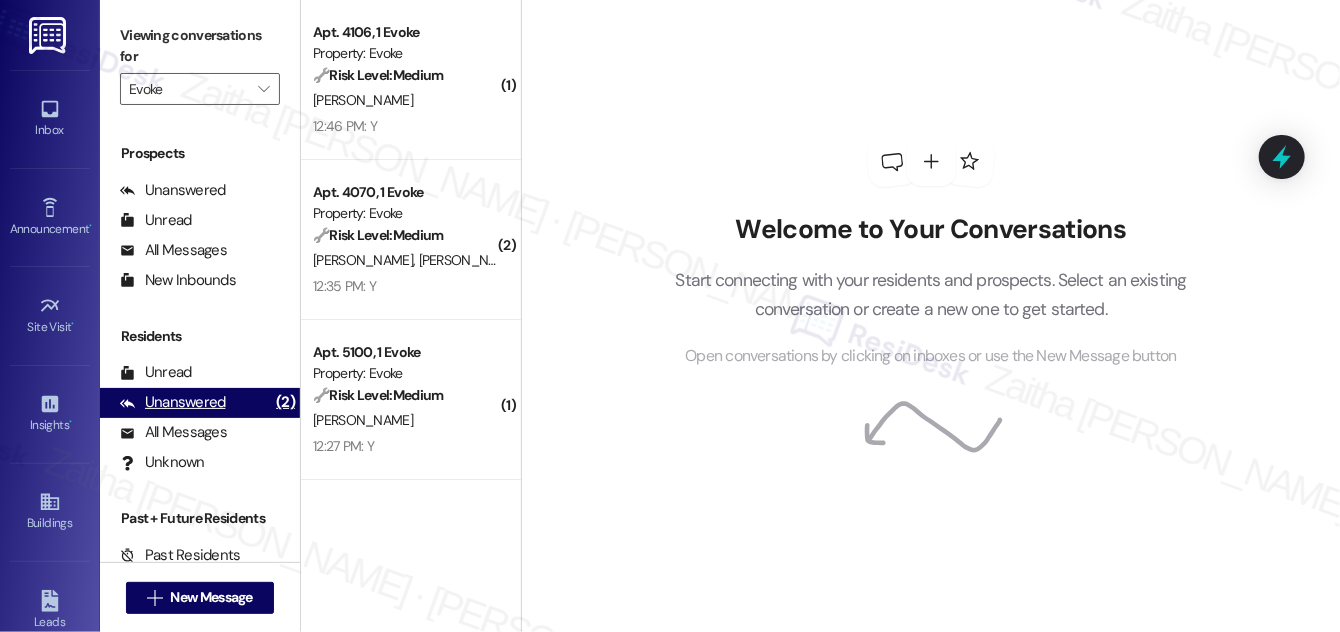 click on "Unanswered" at bounding box center (173, 402) 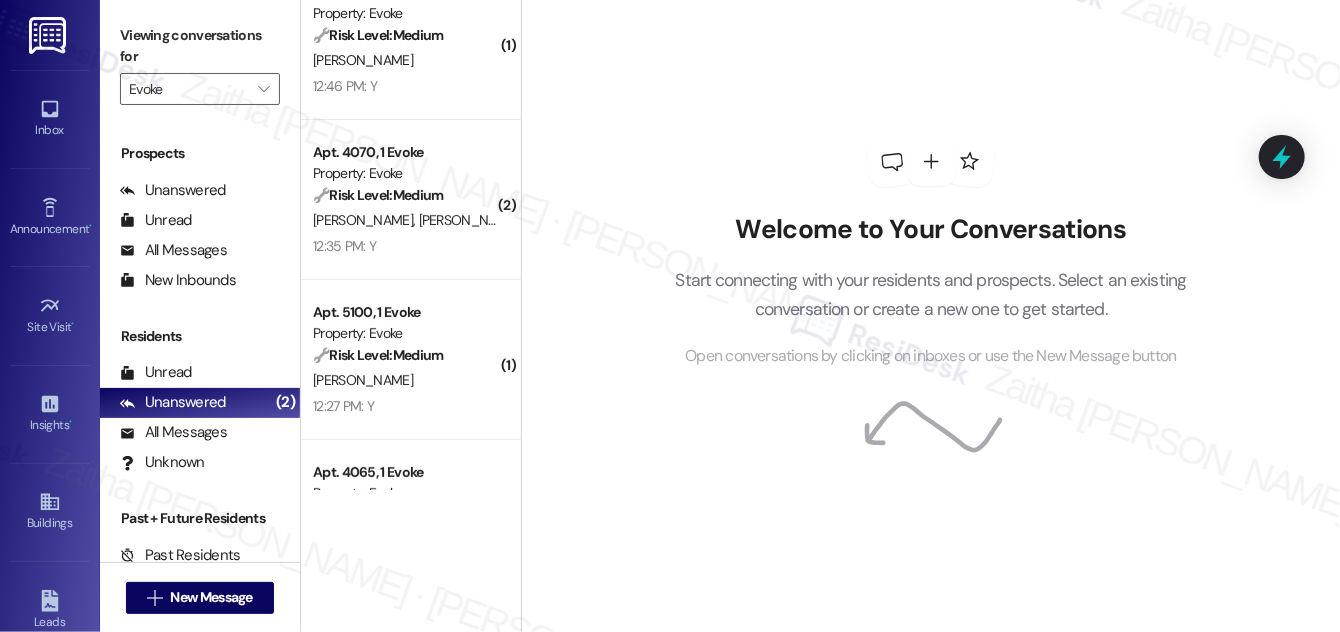 scroll, scrollTop: 0, scrollLeft: 0, axis: both 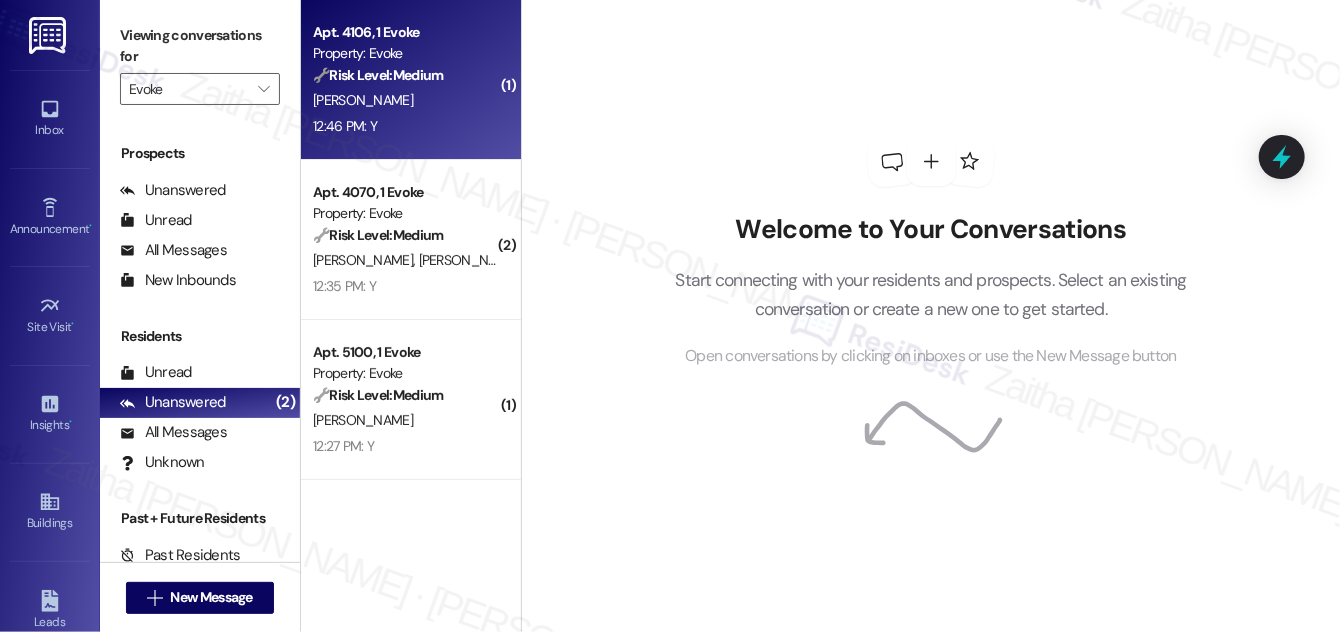 click on "[PERSON_NAME]" at bounding box center [405, 100] 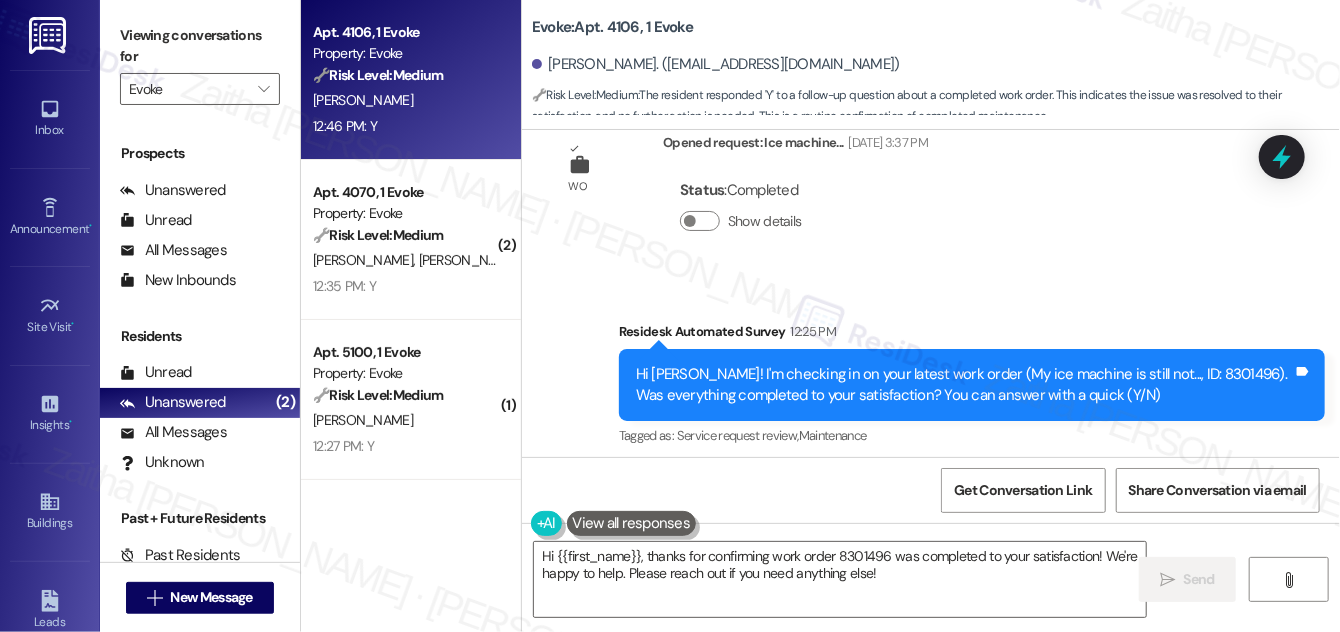 scroll, scrollTop: 14597, scrollLeft: 0, axis: vertical 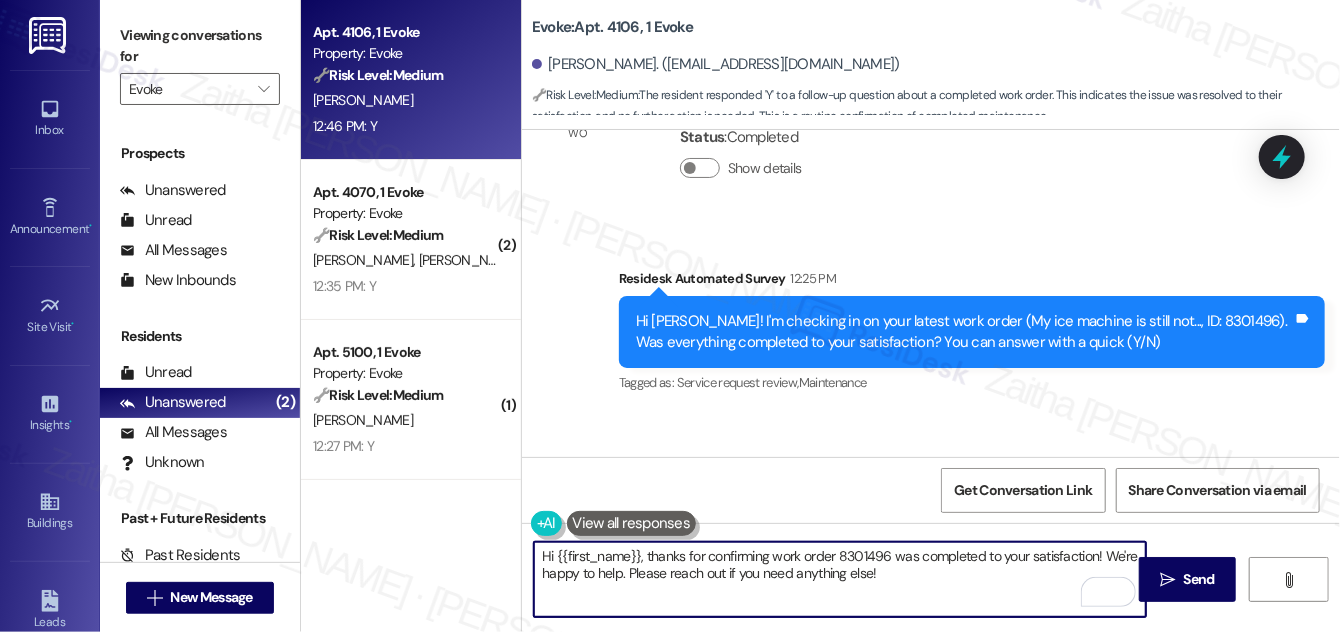 drag, startPoint x: 648, startPoint y: 556, endPoint x: 544, endPoint y: 551, distance: 104.120125 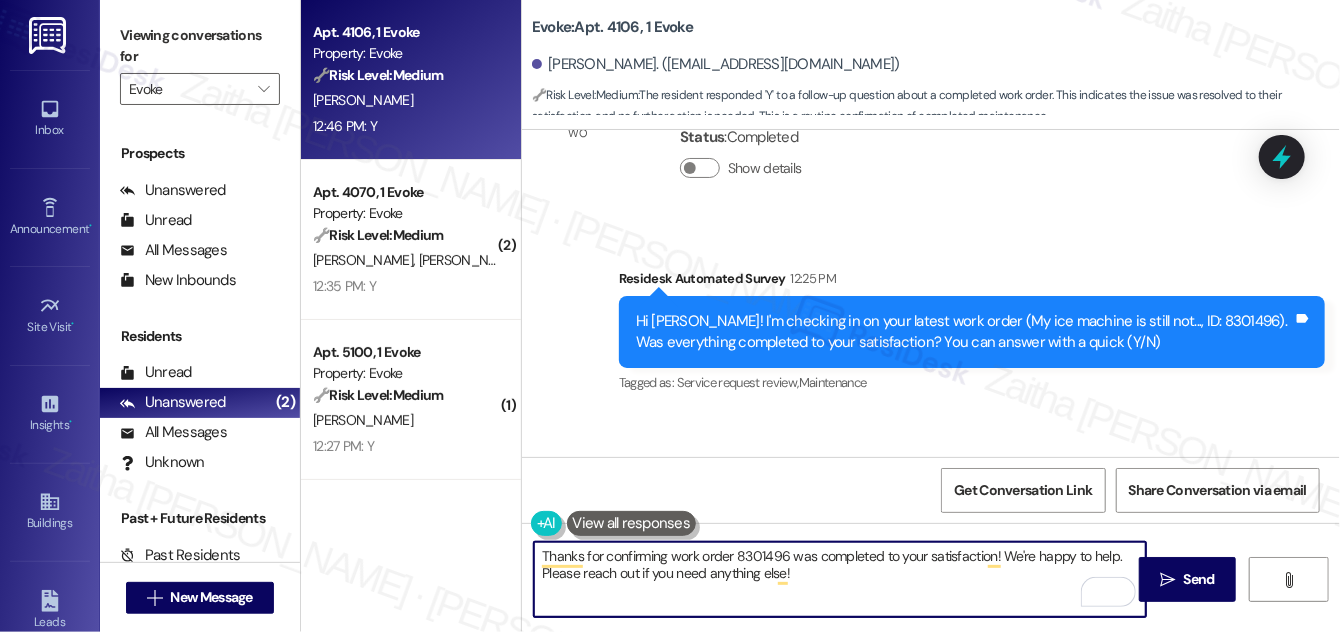 click on "[PERSON_NAME] 12:46 PM" at bounding box center (629, 472) 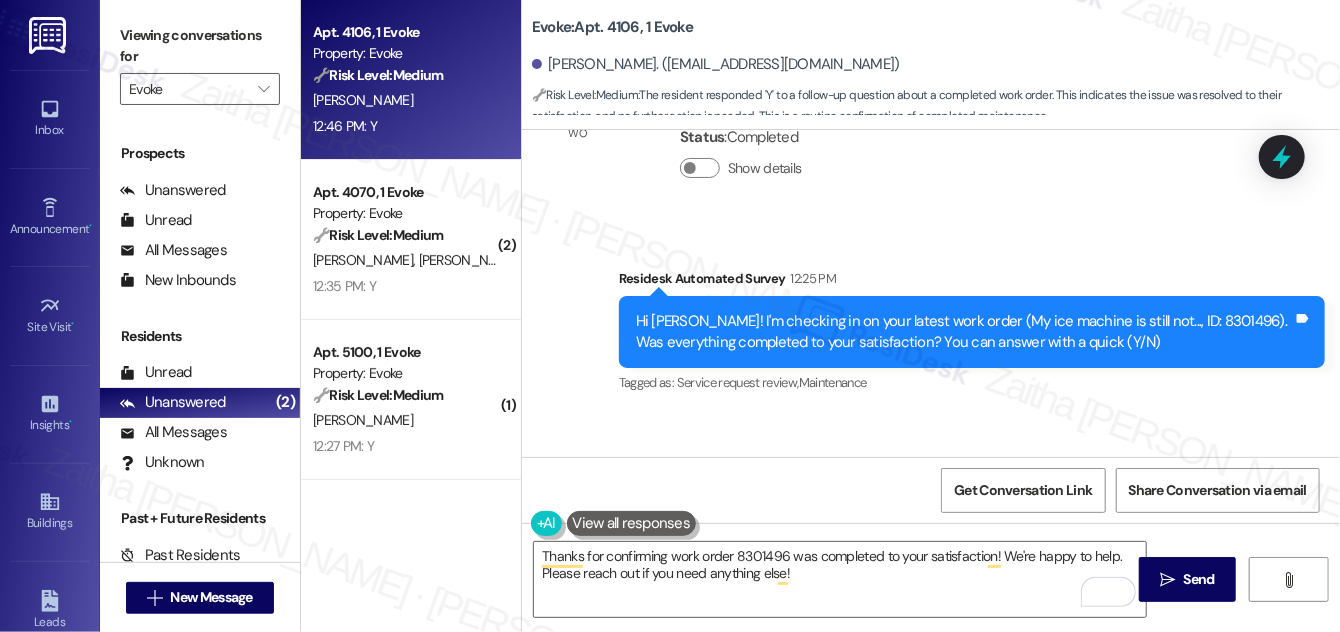 click on "[PERSON_NAME] 12:46 PM" at bounding box center (629, 472) 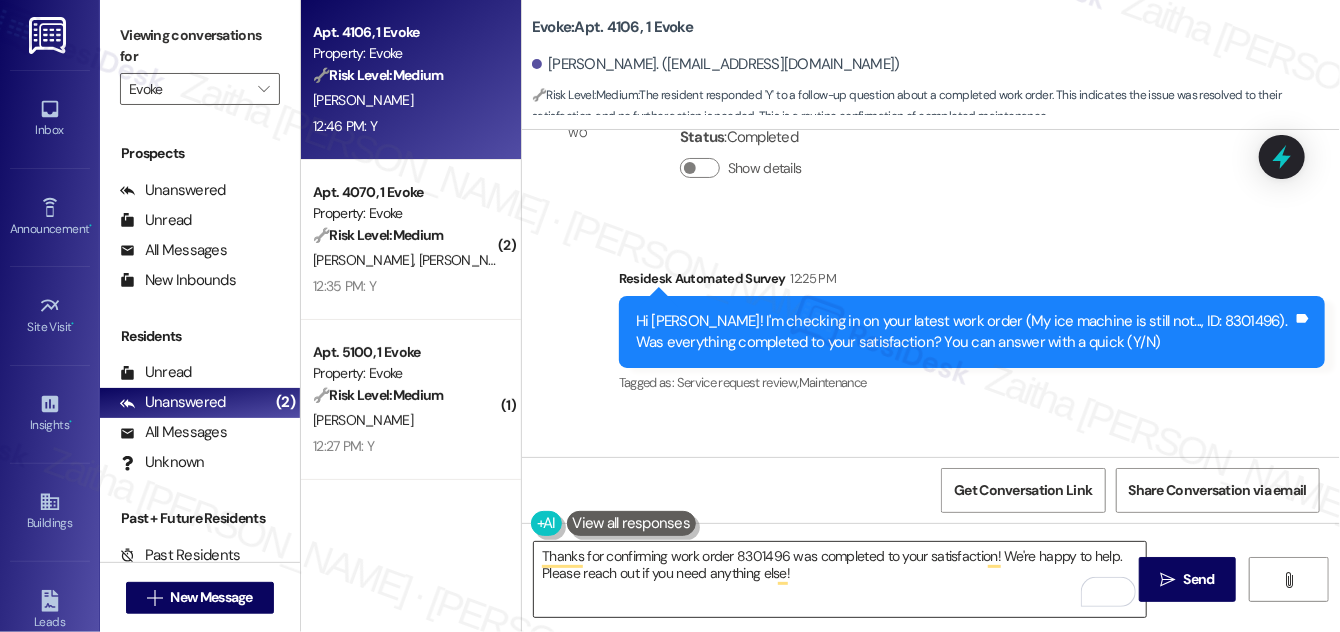 click on "Thanks for confirming work order 8301496 was completed to your satisfaction! We're happy to help. Please reach out if you need anything else!" at bounding box center [840, 579] 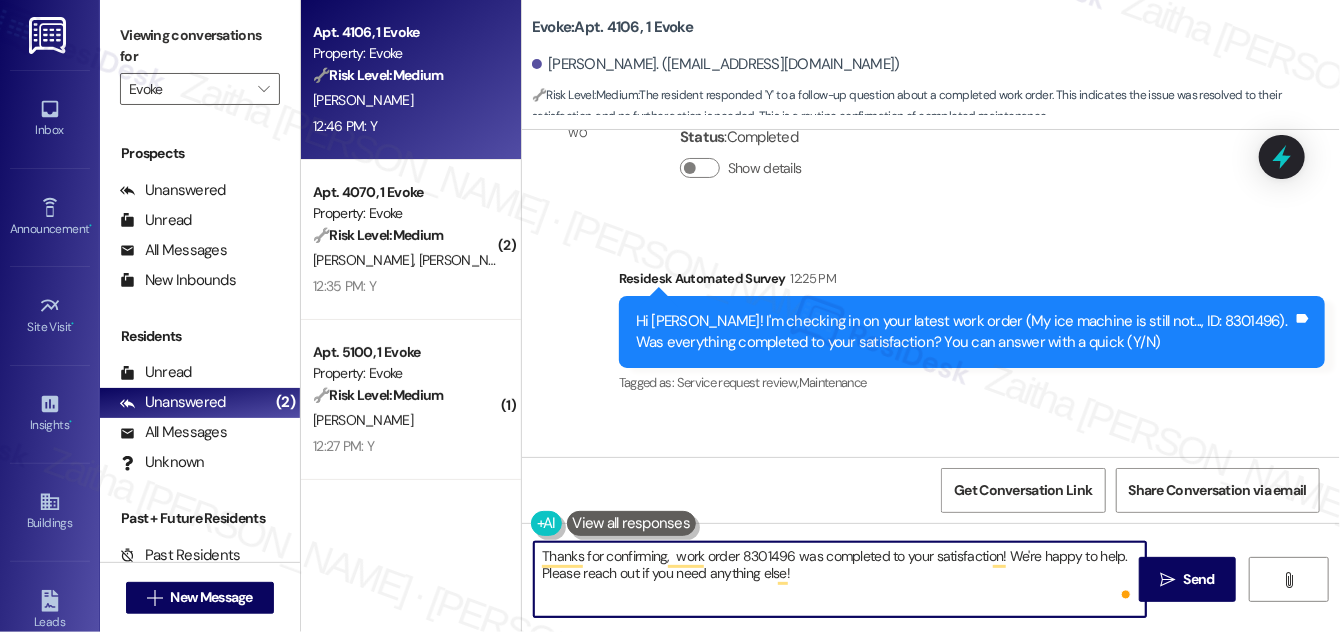 paste on "Sakari" 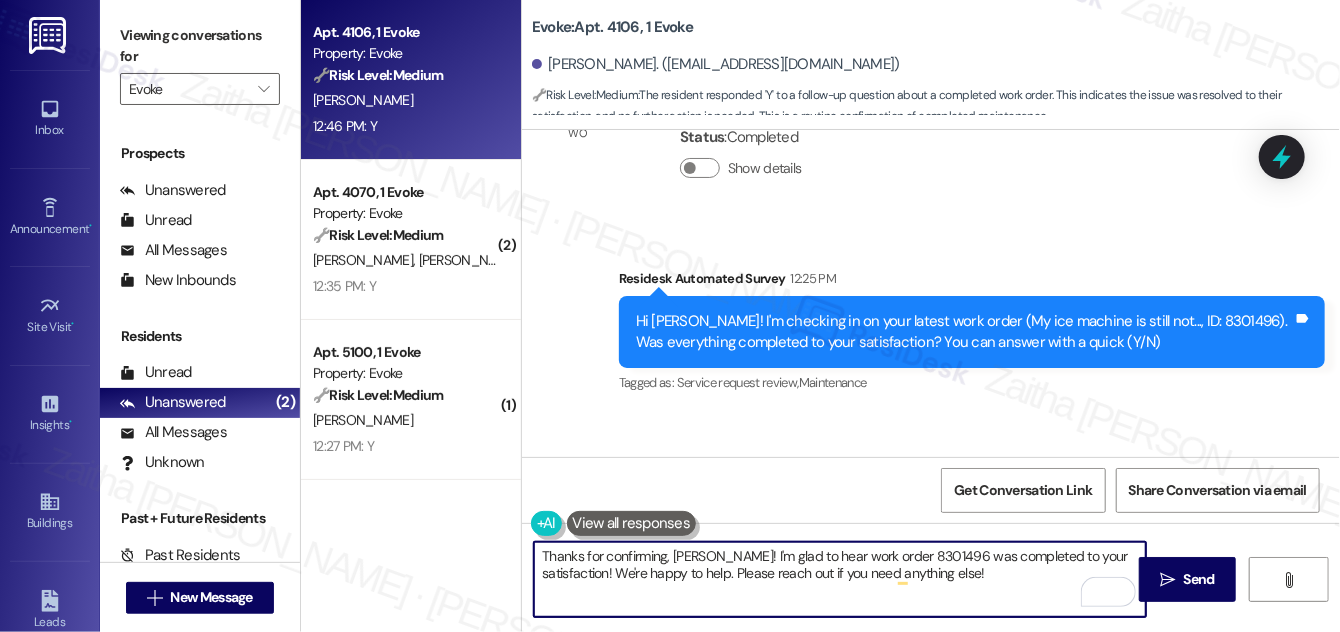 click on "Thanks for confirming, [PERSON_NAME]! I'm glad to hear work order 8301496 was completed to your satisfaction! We're happy to help. Please reach out if you need anything else!" at bounding box center [840, 579] 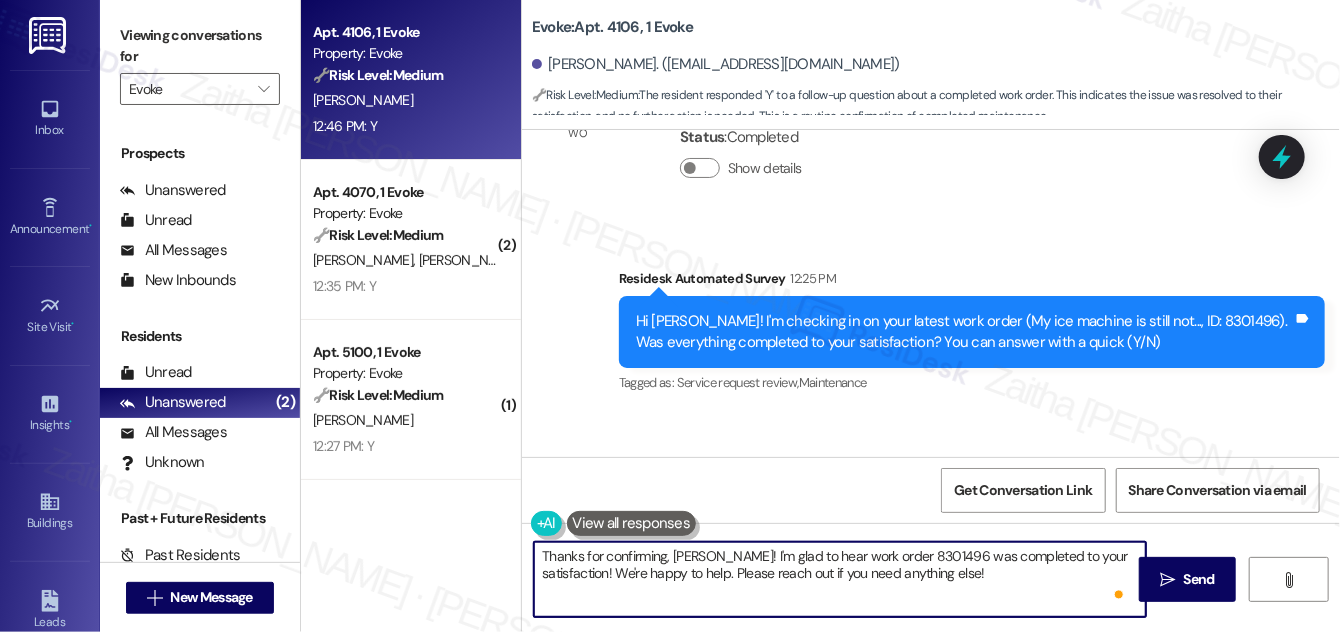 paste on "We would love to hear your honest feedback. How would you rate your overall satisfaction with our on-site service, including staff responsiveness, issue resolution, and communication?" 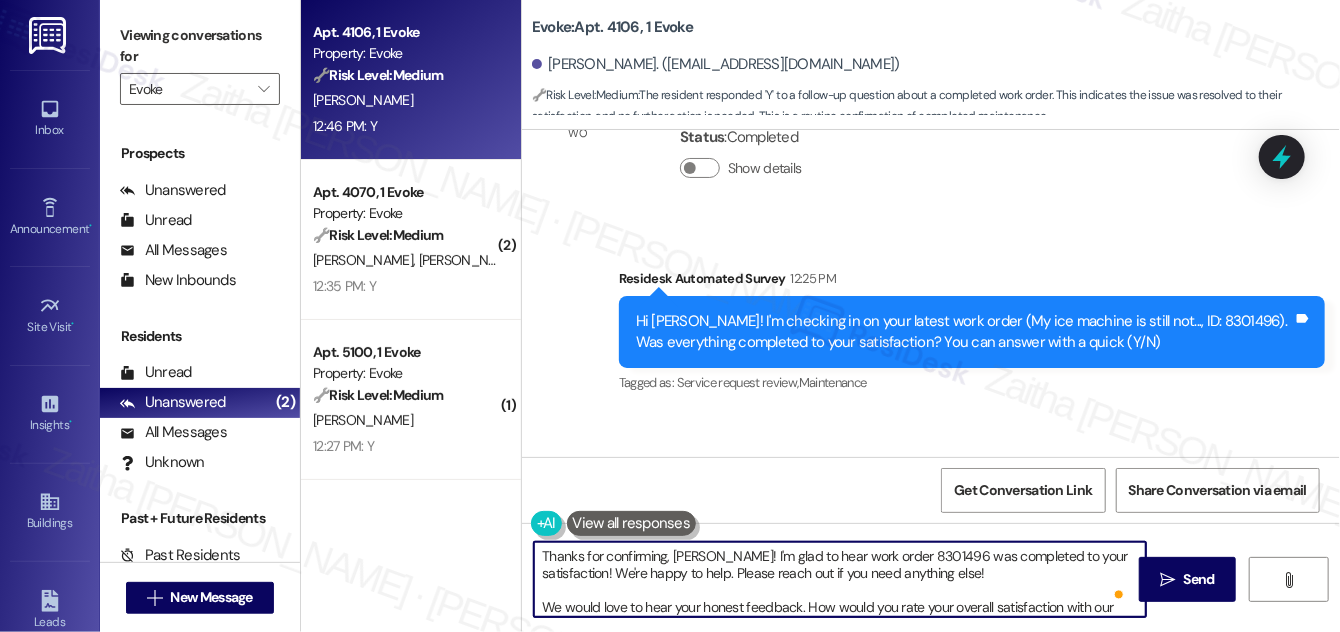 scroll, scrollTop: 16, scrollLeft: 0, axis: vertical 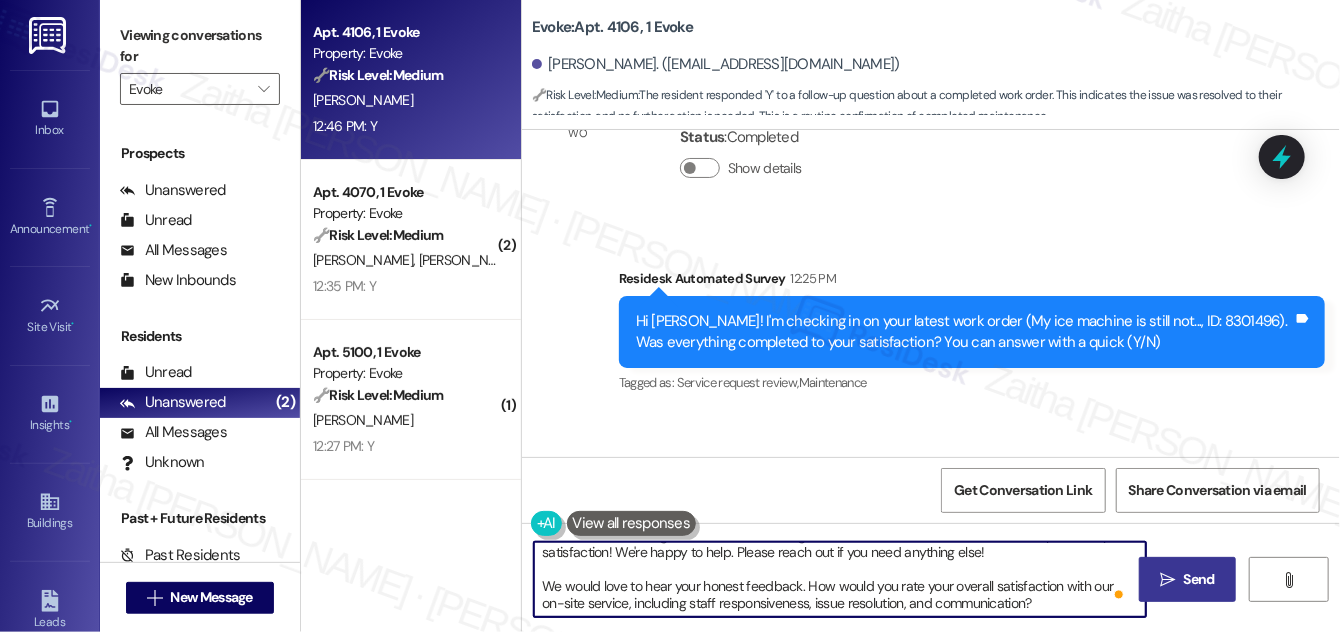 type on "Thanks for confirming, [PERSON_NAME]! I'm glad to hear work order 8301496 was completed to your satisfaction! We're happy to help. Please reach out if you need anything else!
We would love to hear your honest feedback. How would you rate your overall satisfaction with our on-site service, including staff responsiveness, issue resolution, and communication?" 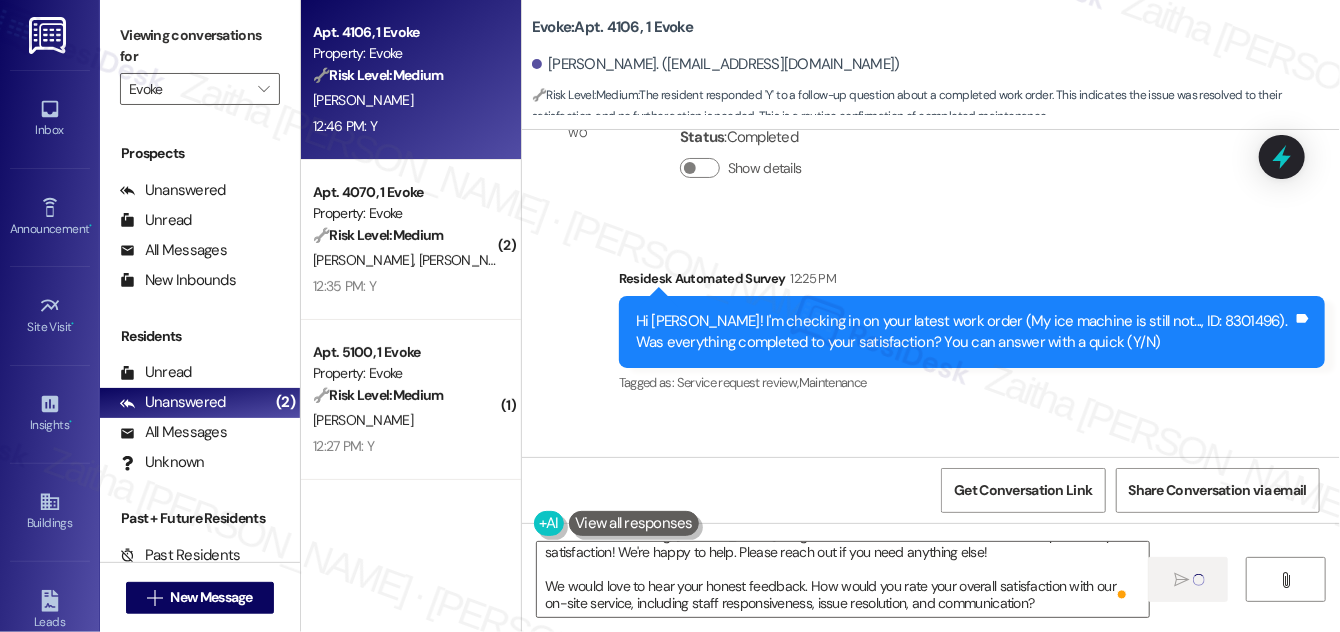 type 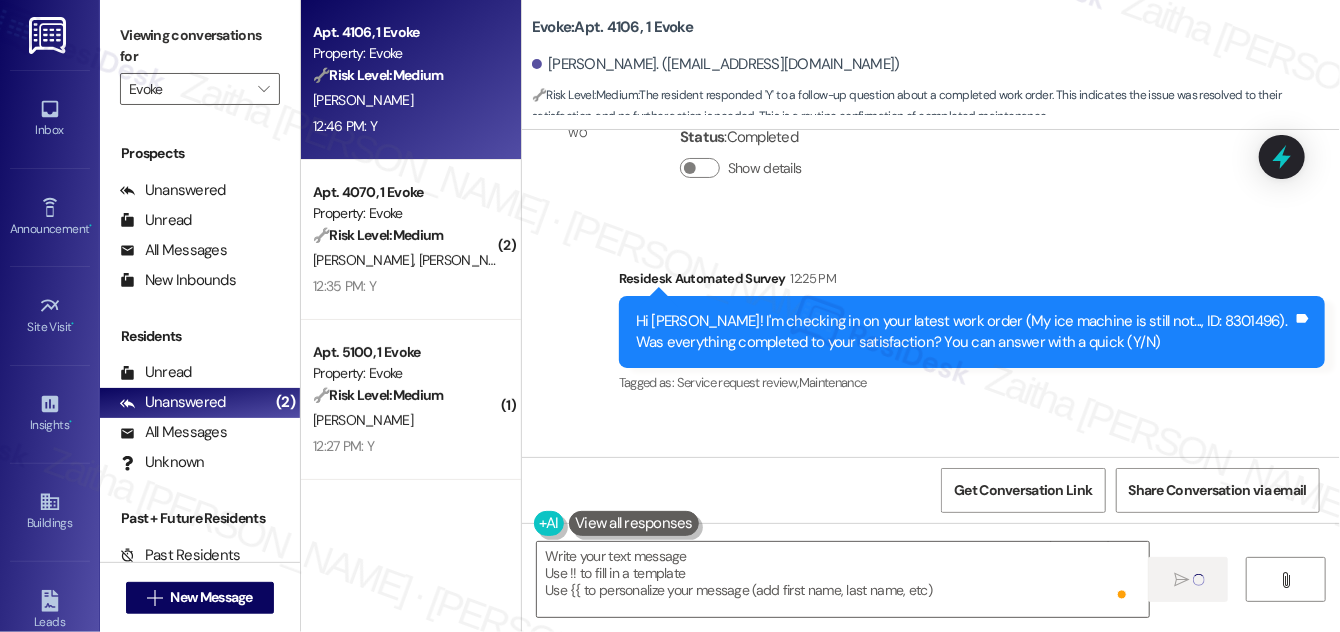 scroll, scrollTop: 0, scrollLeft: 0, axis: both 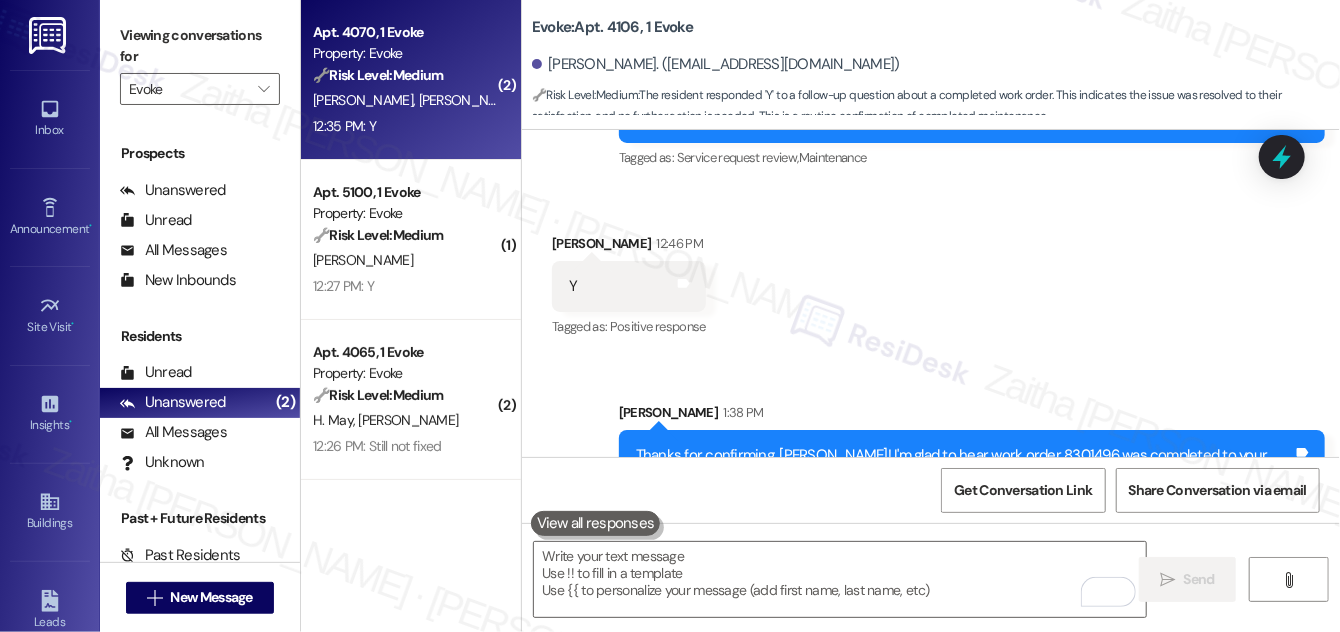 click on "12:35 PM: Y 12:35 PM: Y" at bounding box center [405, 126] 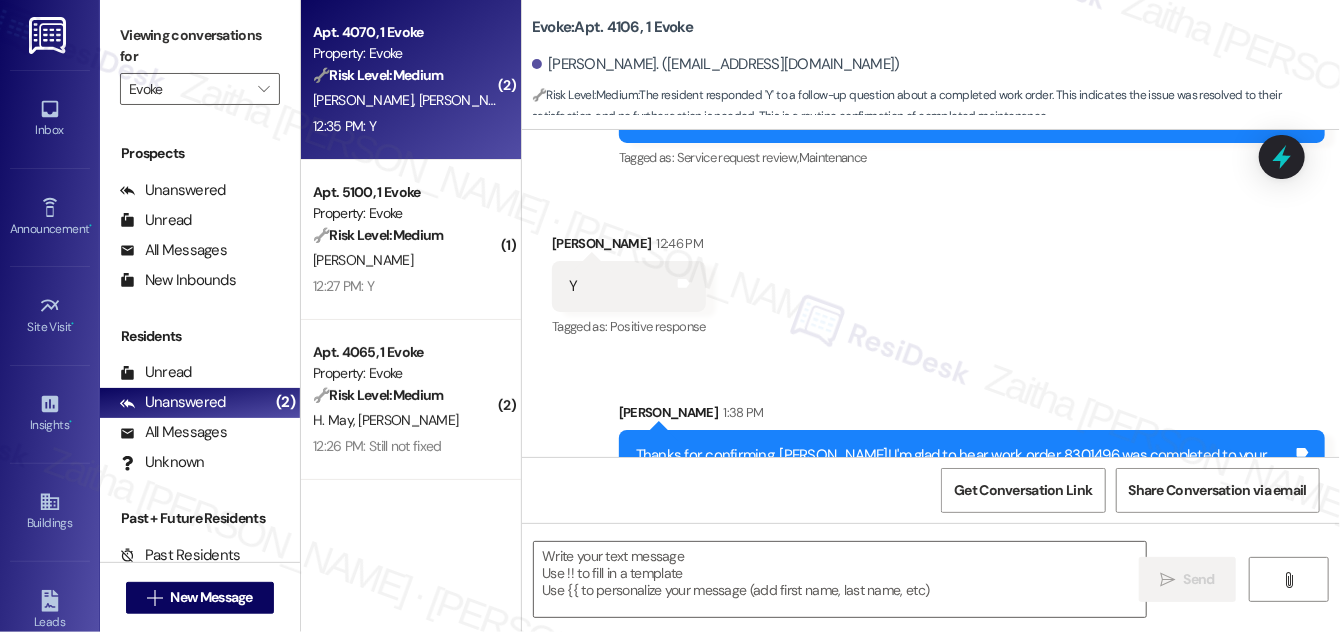 type on "Fetching suggested responses. Please feel free to read through the conversation in the meantime." 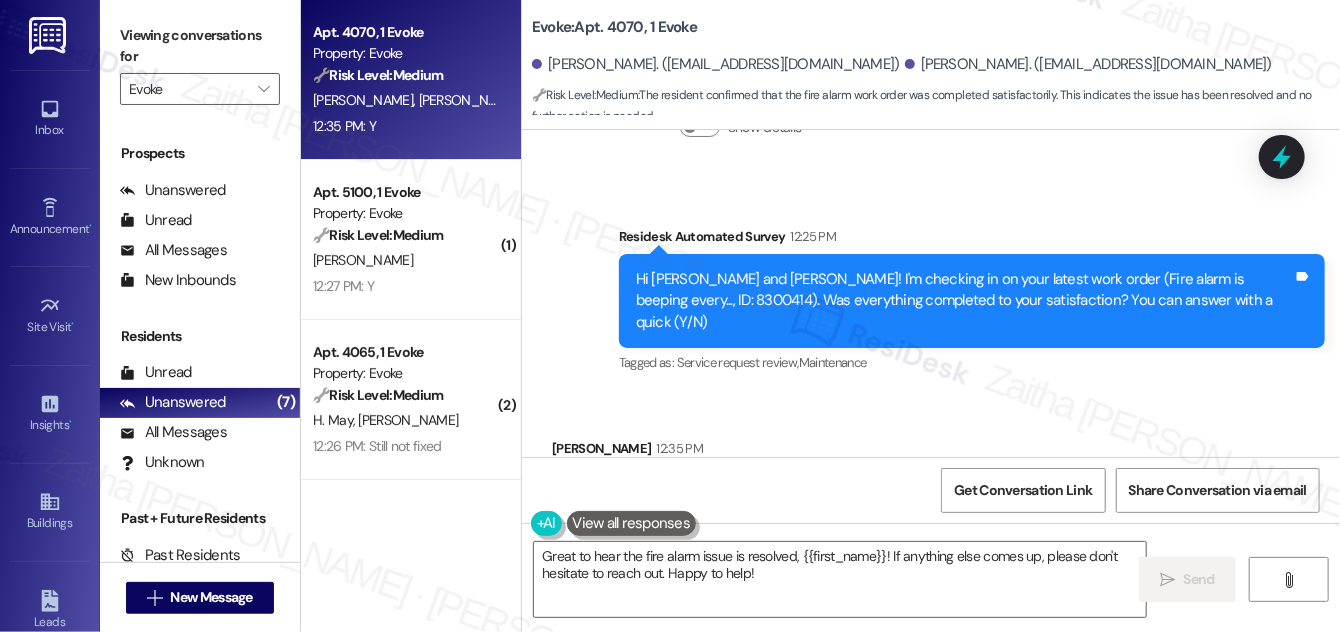 scroll, scrollTop: 24082, scrollLeft: 0, axis: vertical 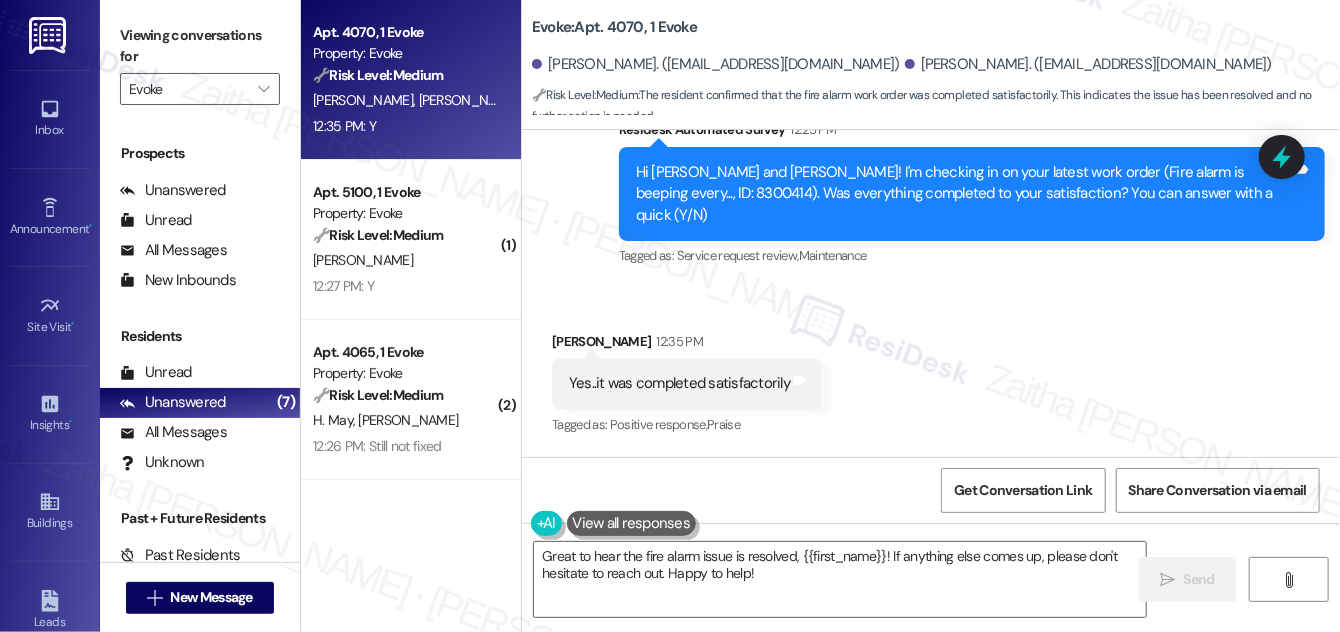 click on "[PERSON_NAME] 12:35 PM" at bounding box center (687, 345) 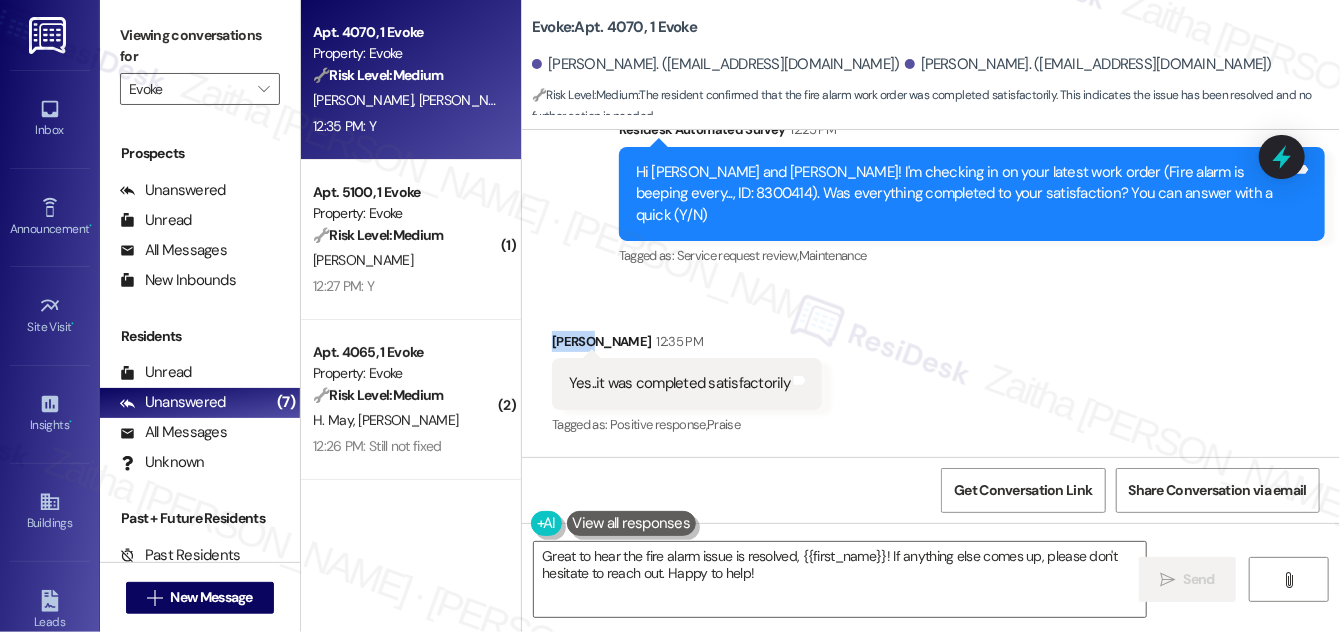 click on "[PERSON_NAME] 12:35 PM" at bounding box center [687, 345] 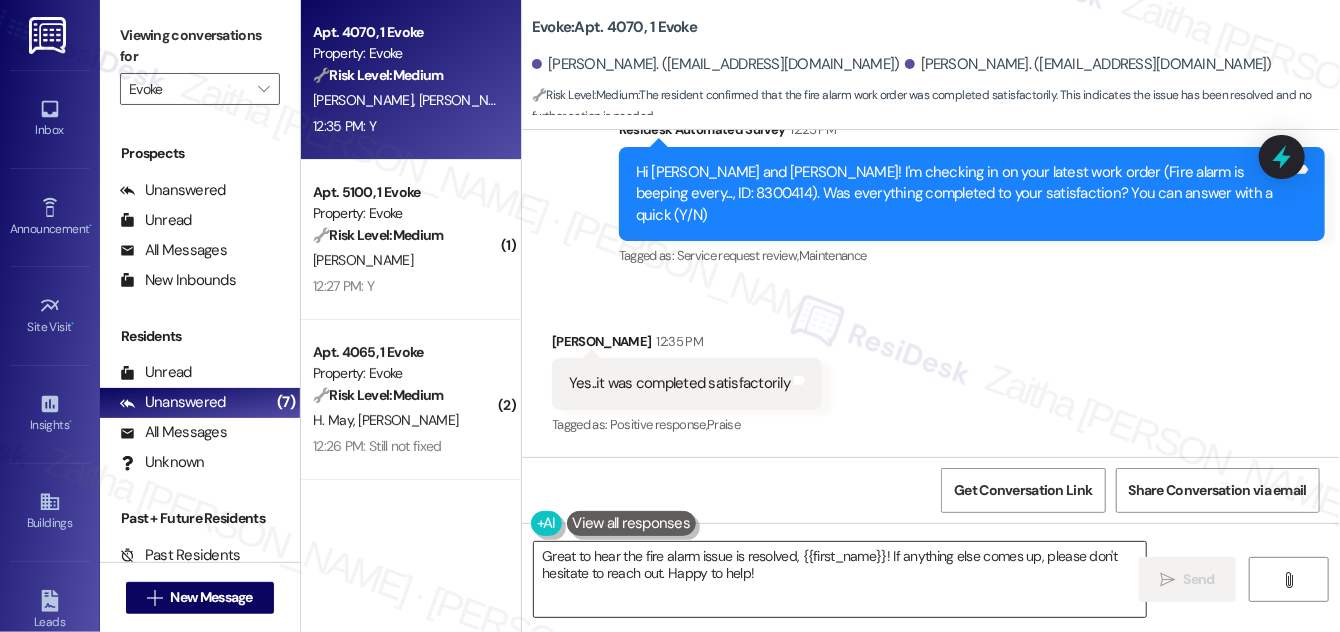 click on "Great to hear the fire alarm issue is resolved, {{first_name}}! If anything else comes up, please don't hesitate to reach out. Happy to help!" at bounding box center (840, 579) 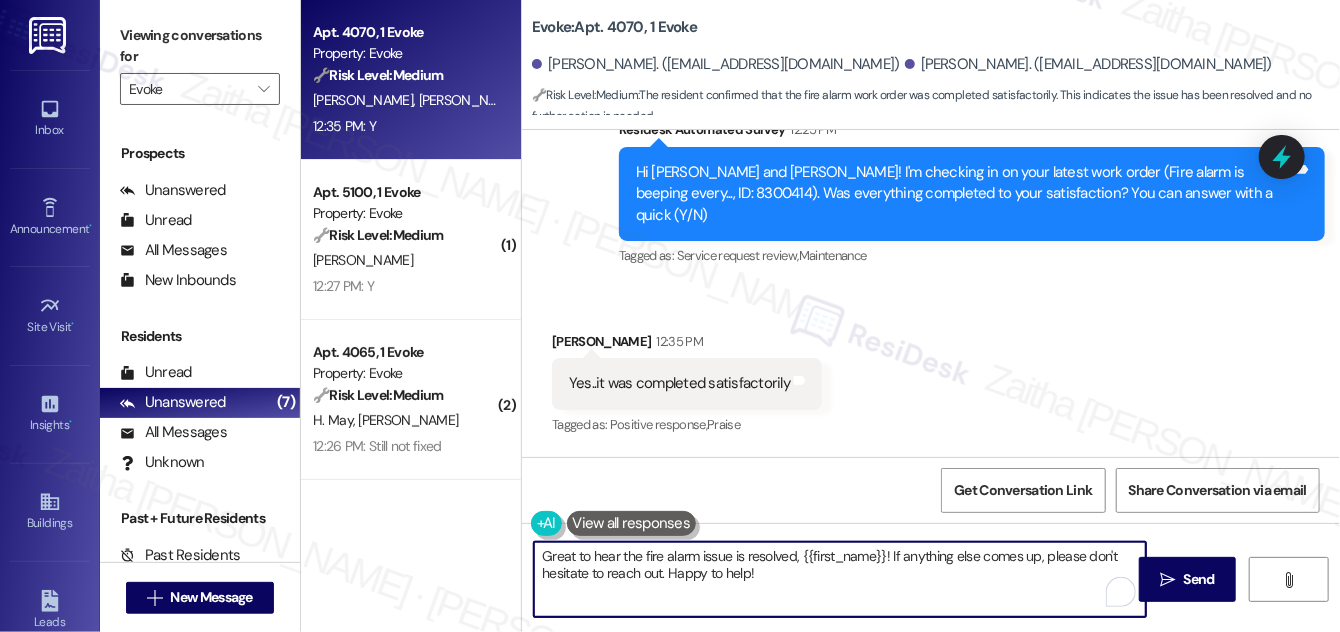 click on "Great to hear the fire alarm issue is resolved, {{first_name}}! If anything else comes up, please don't hesitate to reach out. Happy to help!" at bounding box center (840, 579) 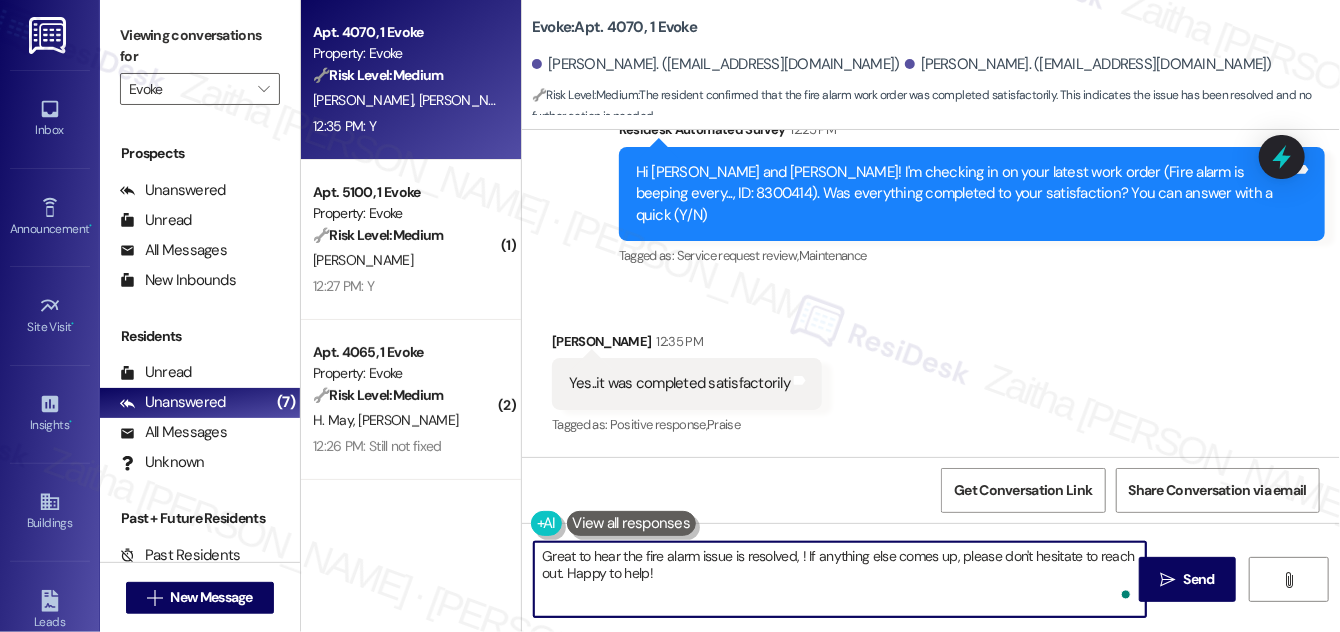 paste on "[PERSON_NAME]" 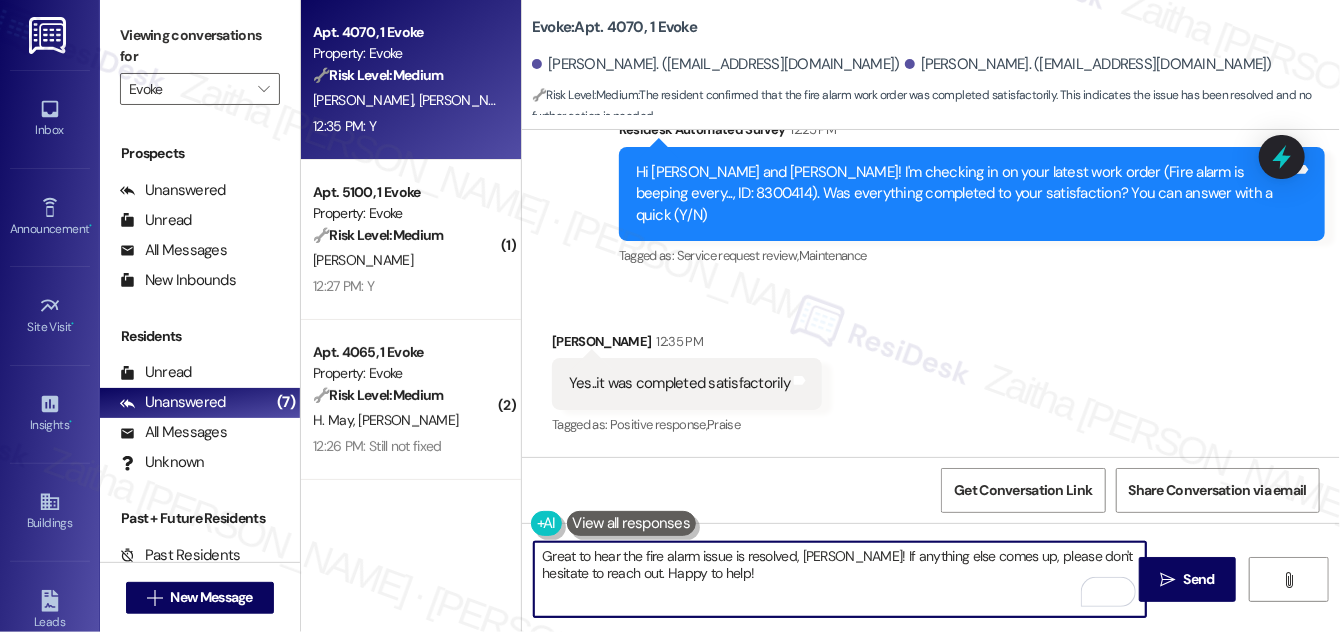 click on "Great to hear the fire alarm issue is resolved, [PERSON_NAME]! If anything else comes up, please don't hesitate to reach out. Happy to help!" at bounding box center [840, 579] 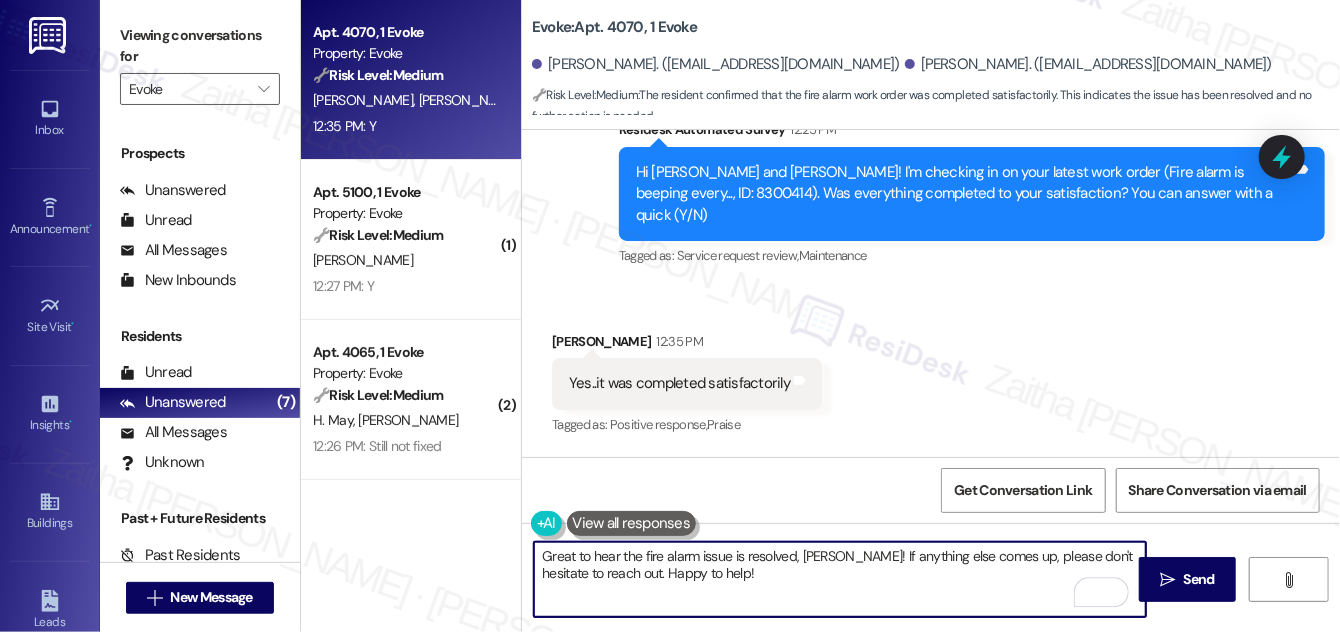 paste on "We would love to hear your honest feedback. How would you rate your overall satisfaction with our on-site service, including staff responsiveness, issue resolution, and communication?" 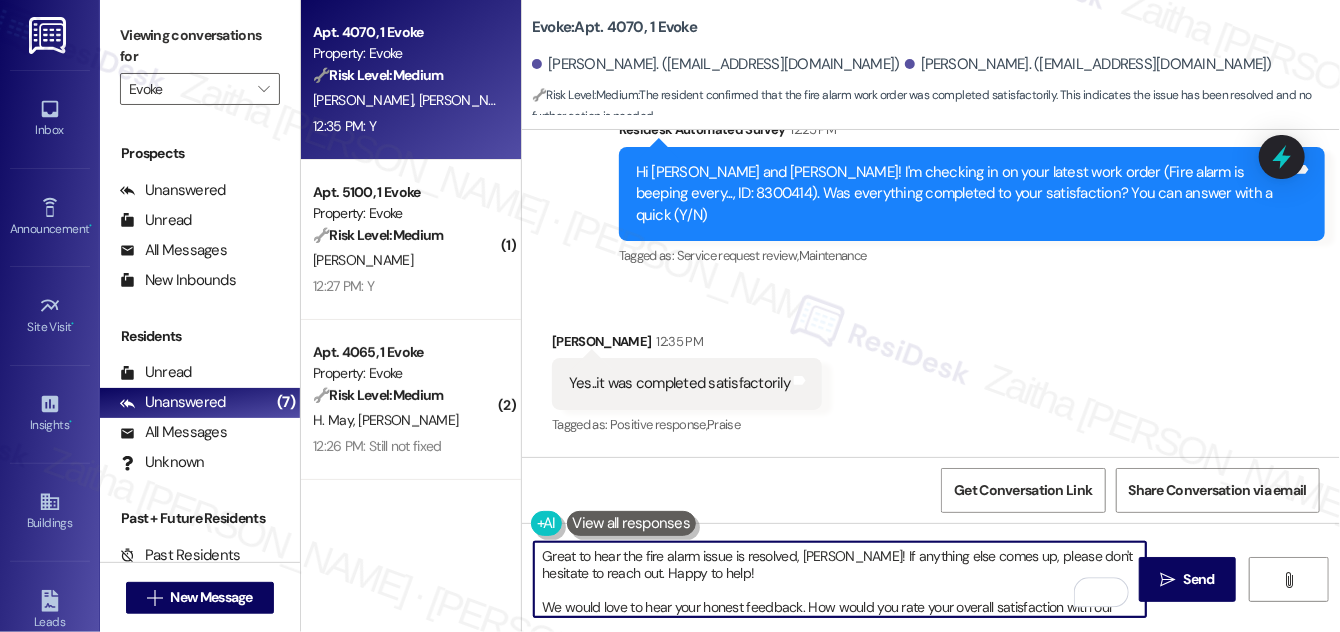 scroll, scrollTop: 16, scrollLeft: 0, axis: vertical 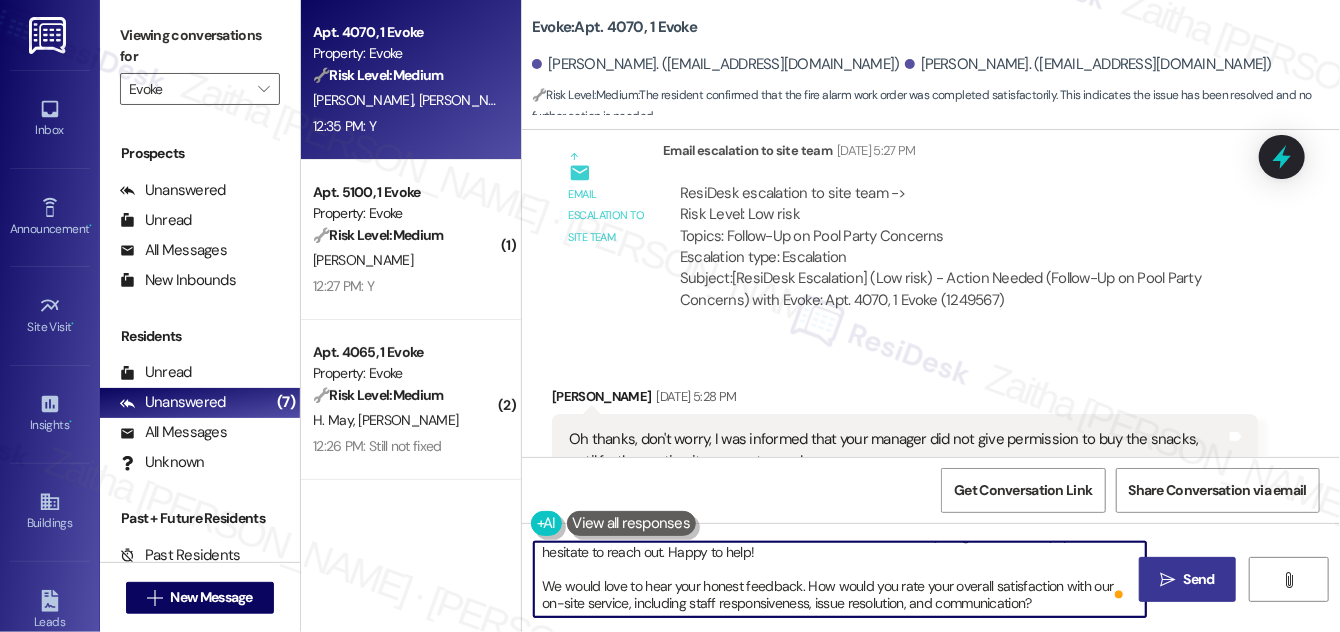 type on "Great to hear the fire alarm issue is resolved, [PERSON_NAME]! If anything else comes up, please don't hesitate to reach out. Happy to help!
We would love to hear your honest feedback. How would you rate your overall satisfaction with our on-site service, including staff responsiveness, issue resolution, and communication?" 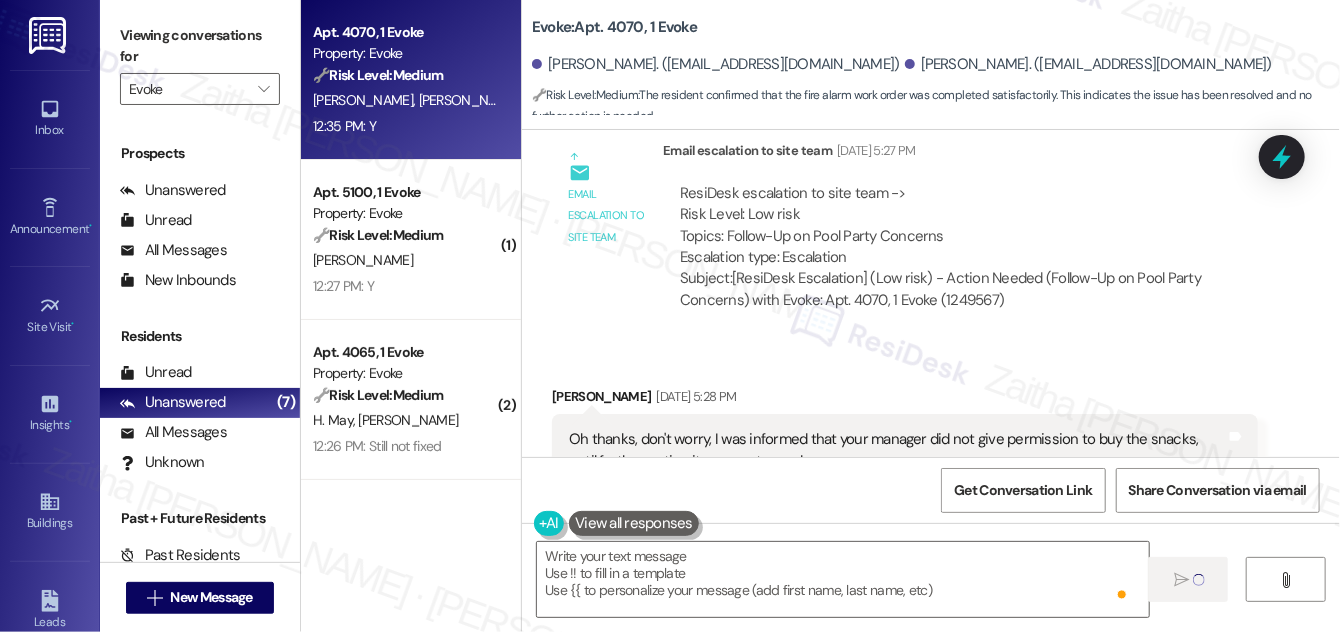 type on "Fetching suggested responses. Please feel free to read through the conversation in the meantime." 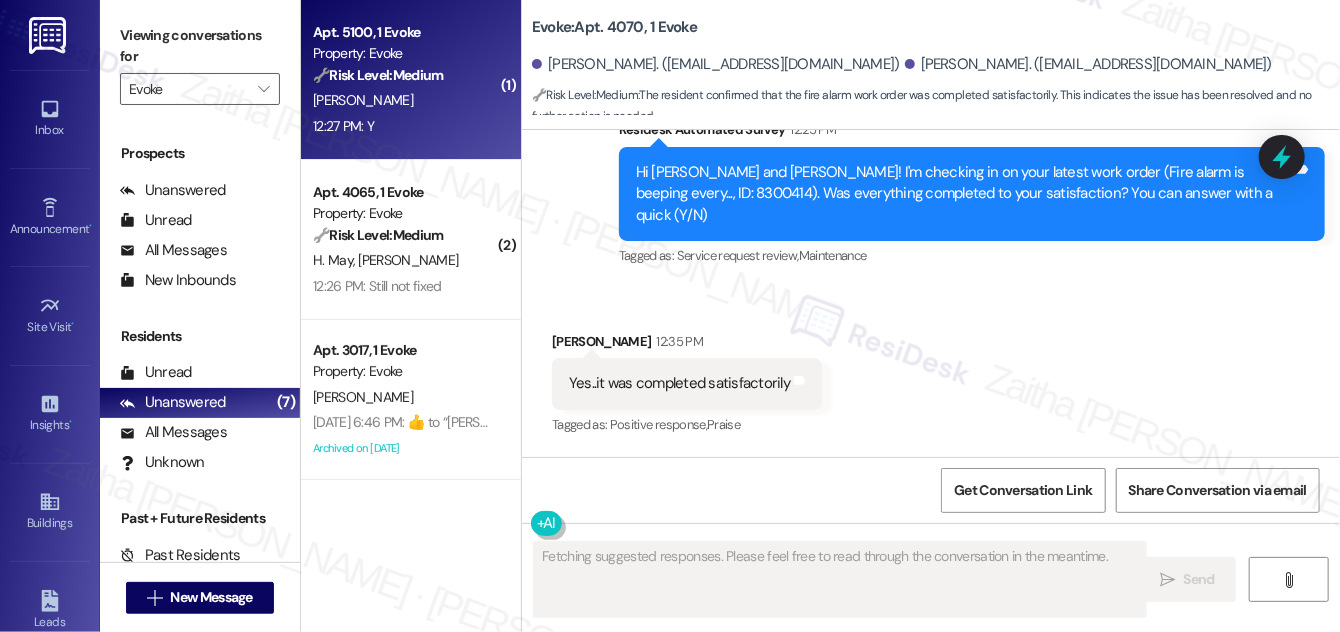 click on "[PERSON_NAME]" at bounding box center [405, 100] 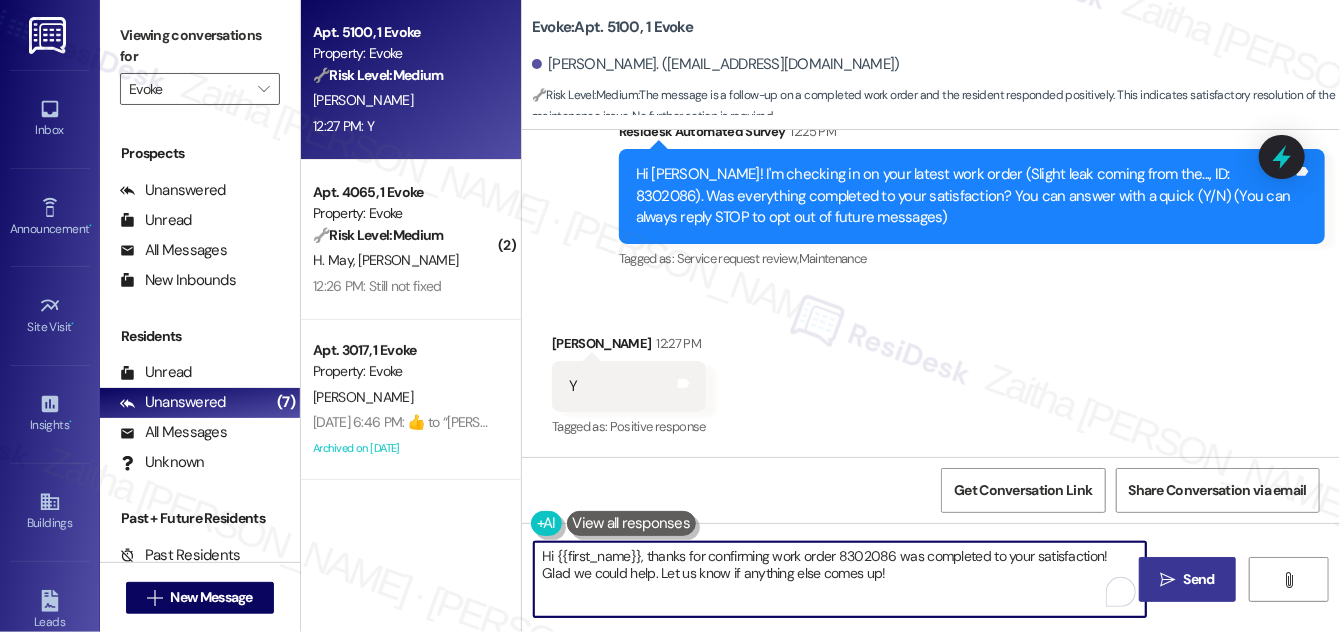 drag, startPoint x: 650, startPoint y: 557, endPoint x: 544, endPoint y: 555, distance: 106.01887 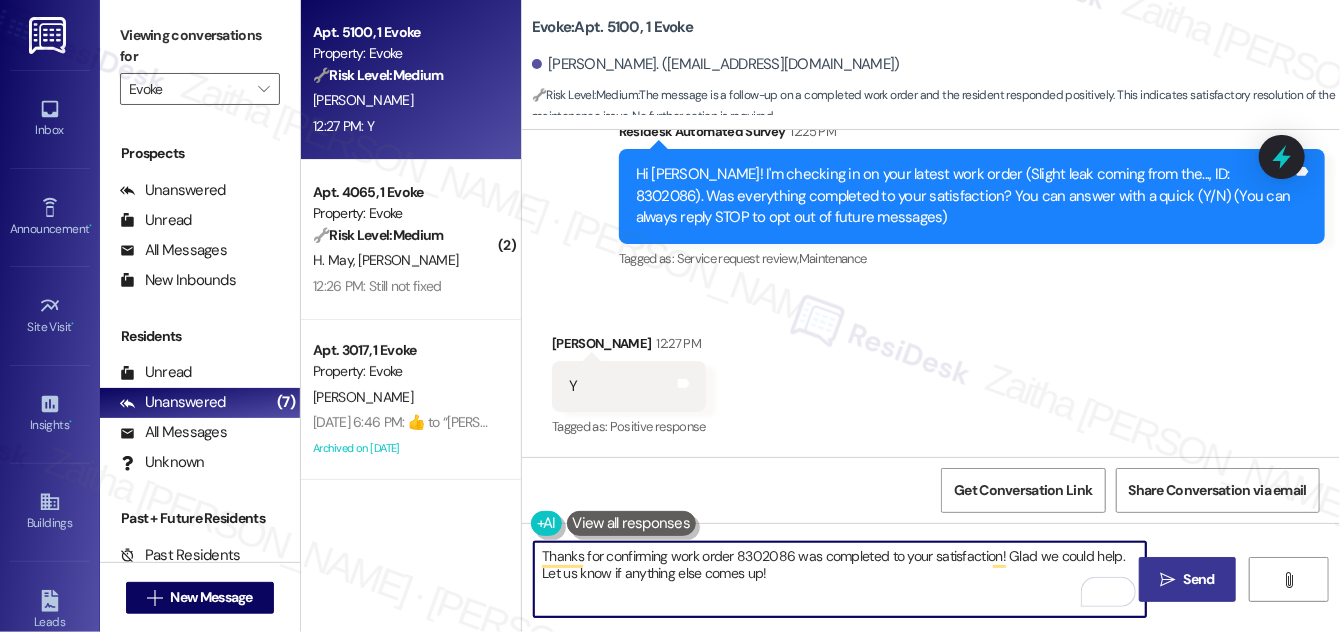 click on "[PERSON_NAME] 12:27 PM" at bounding box center (629, 347) 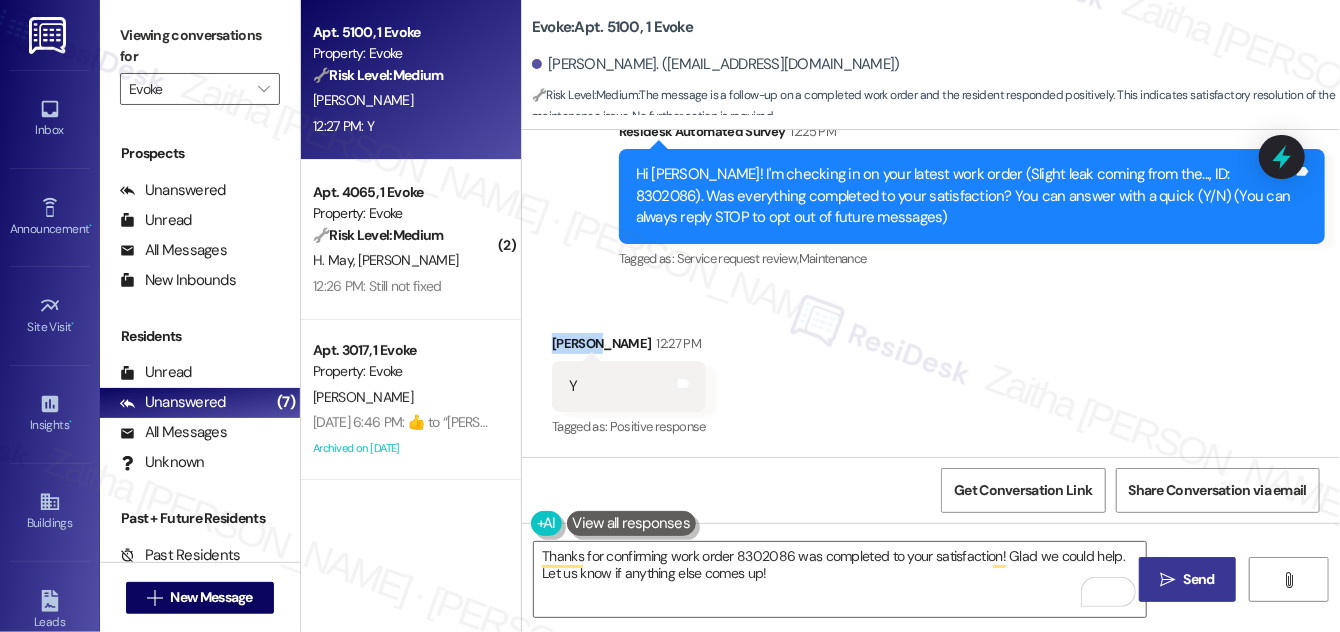 click on "[PERSON_NAME] 12:27 PM" at bounding box center (629, 347) 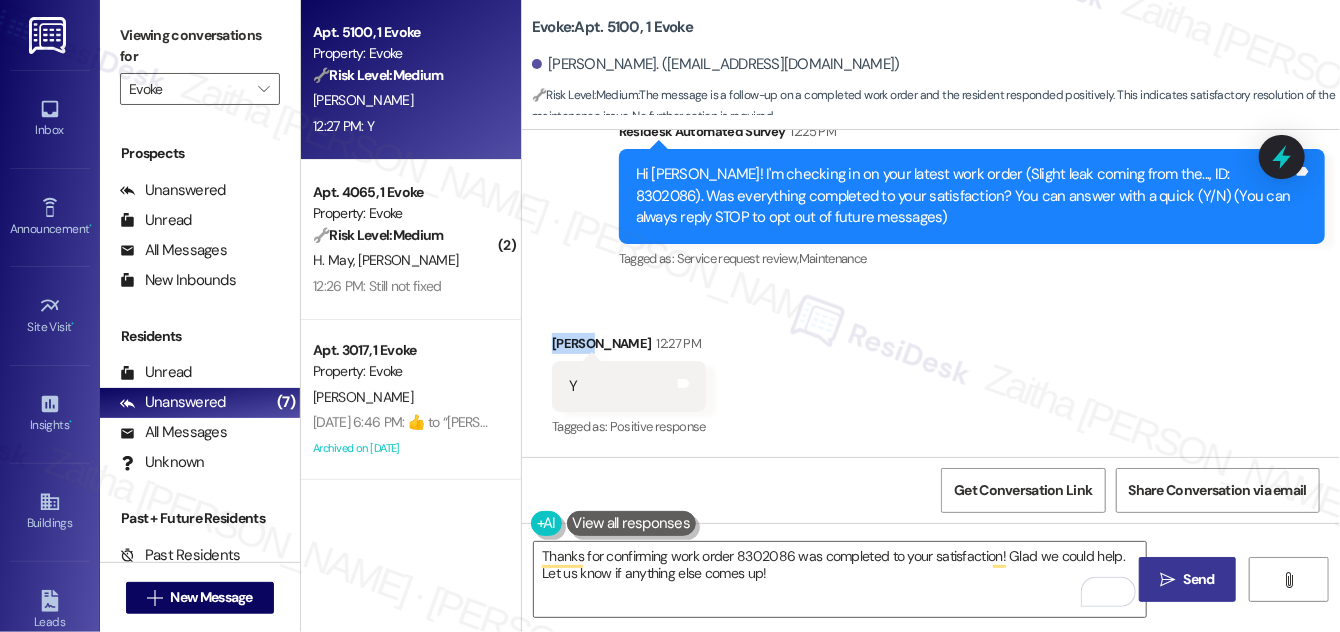copy on "[PERSON_NAME]" 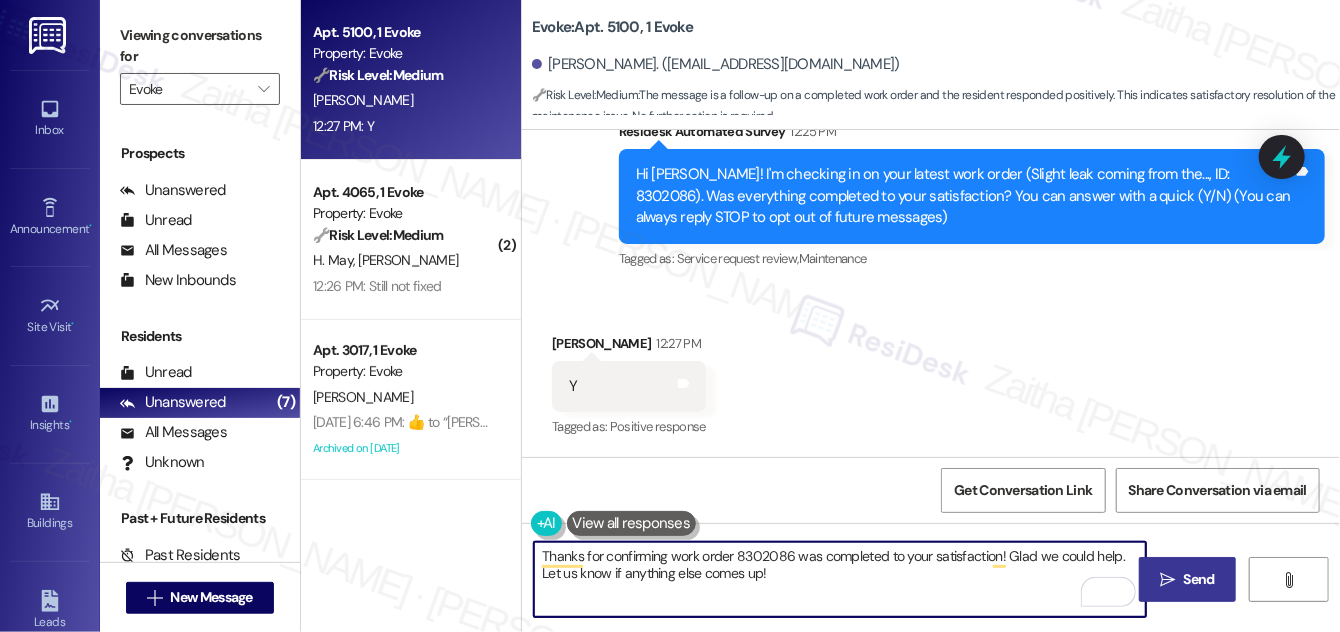 click on "Thanks for confirming work order 8302086 was completed to your satisfaction! Glad we could help. Let us know if anything else comes up!" at bounding box center (840, 579) 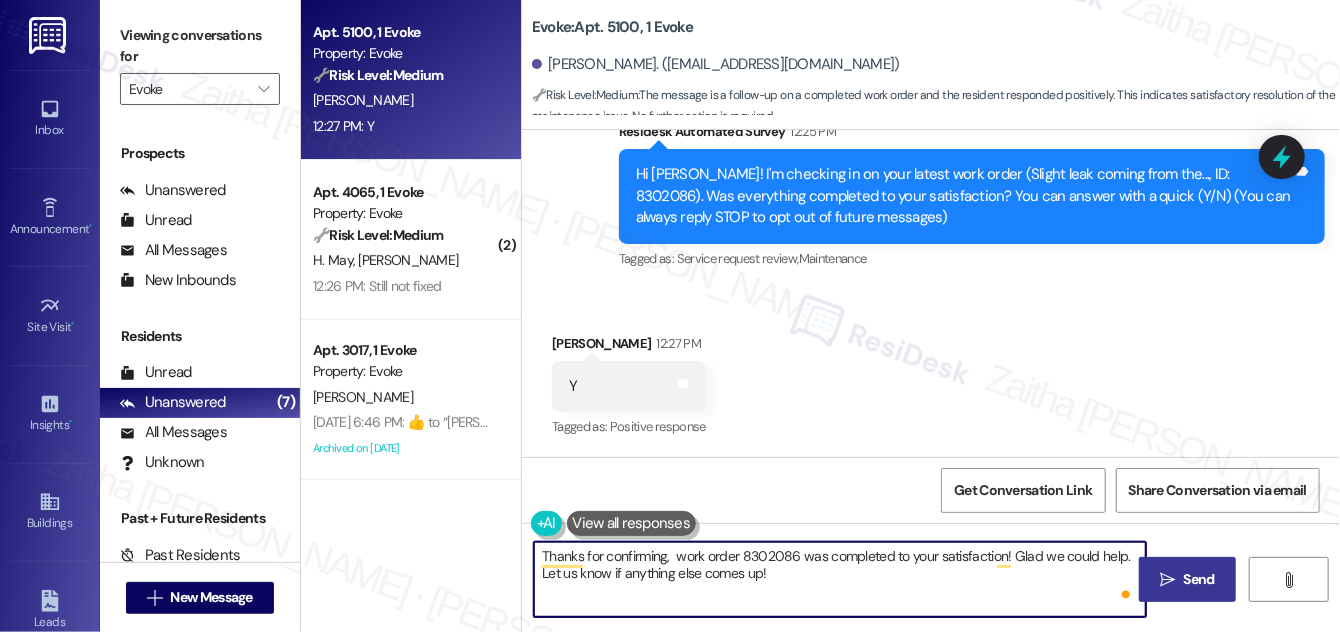 paste on "[PERSON_NAME]" 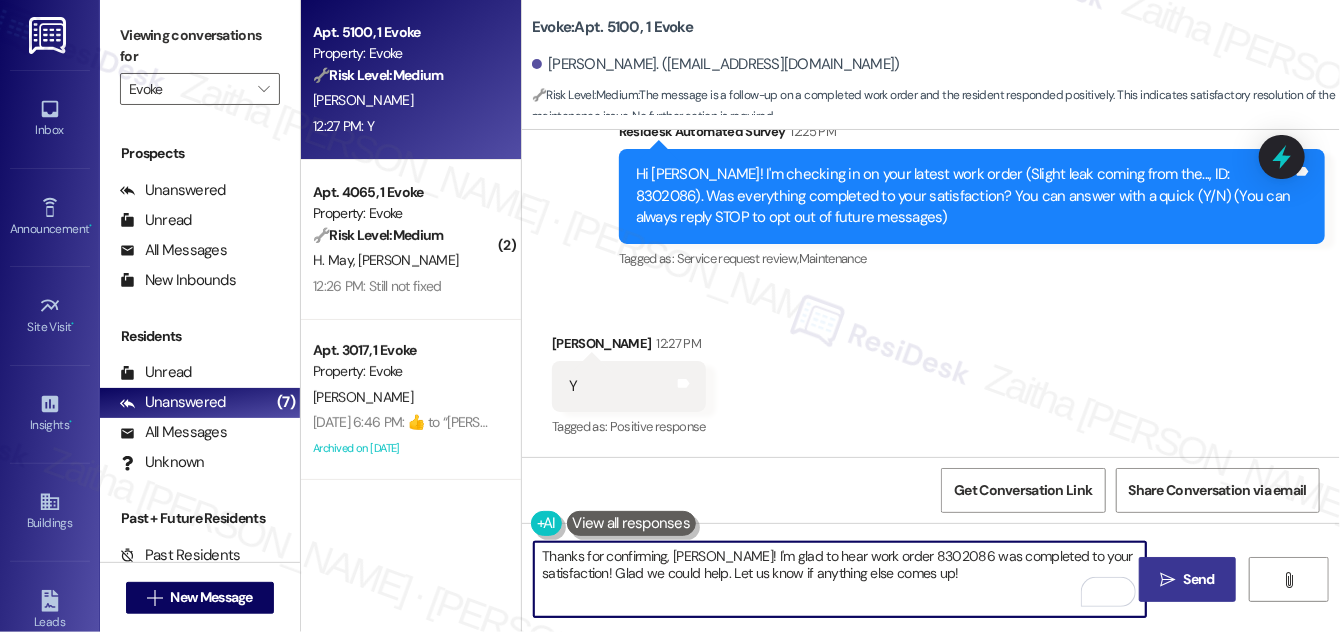 click on "Thanks for confirming, [PERSON_NAME]! I'm glad to hear work order 8302086 was completed to your satisfaction! Glad we could help. Let us know if anything else comes up!" at bounding box center (840, 579) 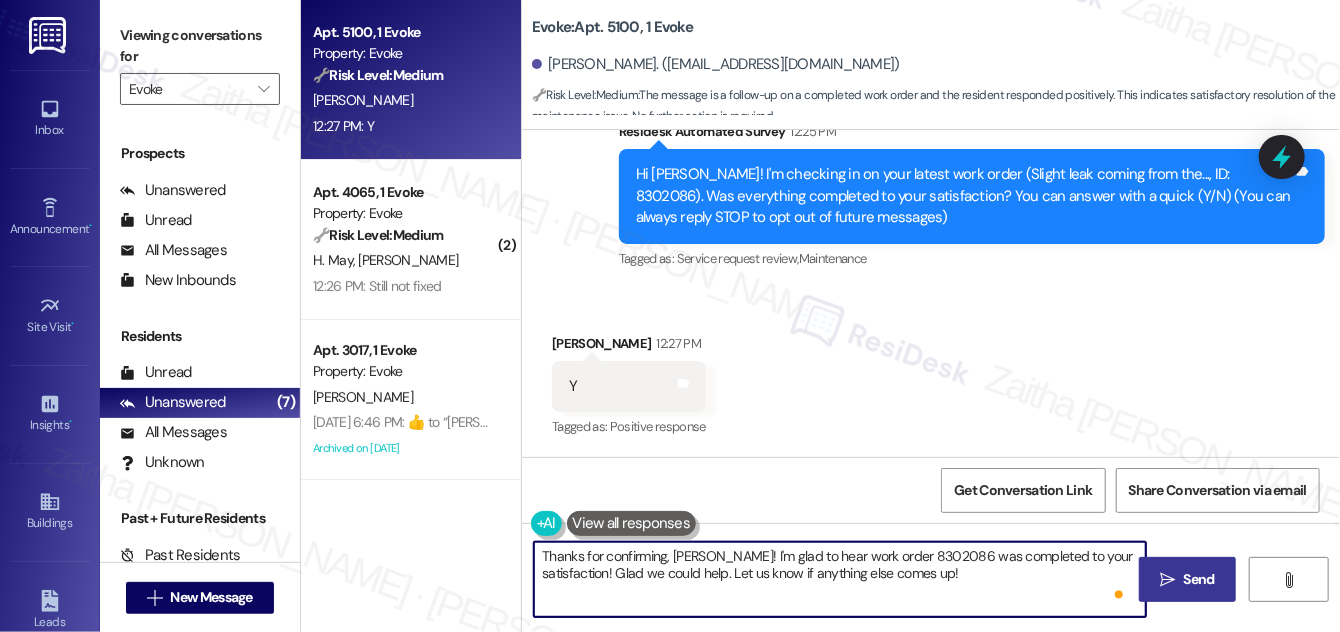 paste on "We would love to hear your honest feedback. How would you rate your overall satisfaction with our on-site service, including staff responsiveness, issue resolution, and communication?" 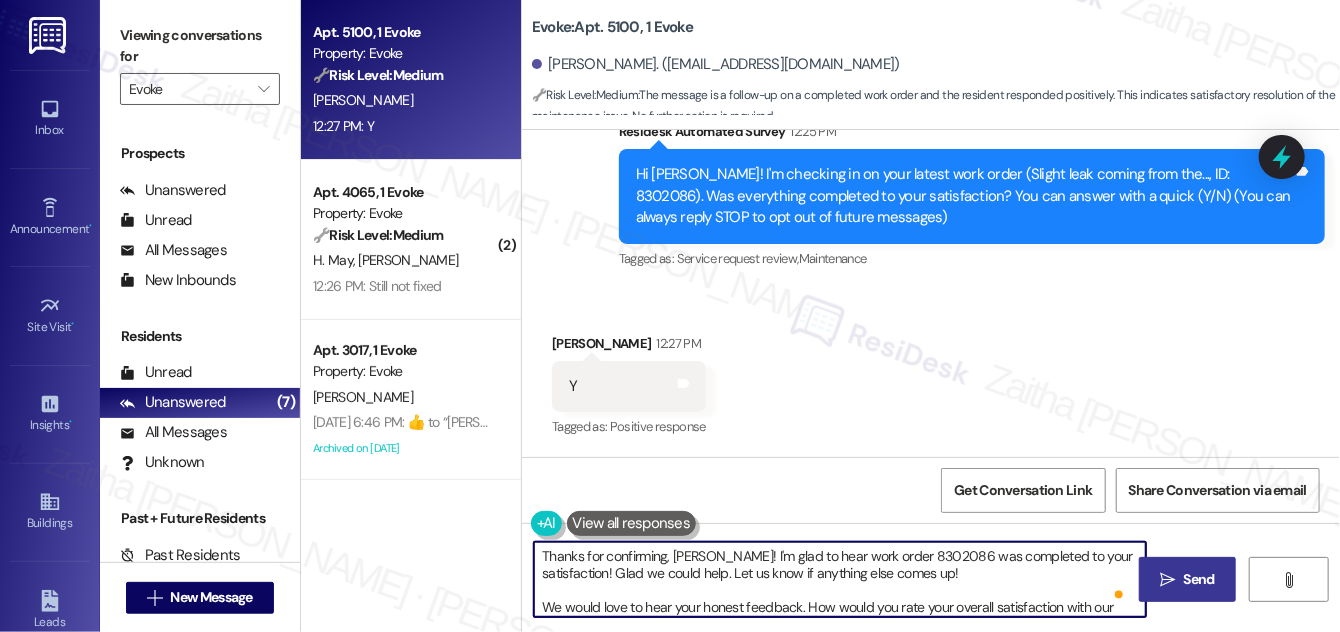 scroll, scrollTop: 16, scrollLeft: 0, axis: vertical 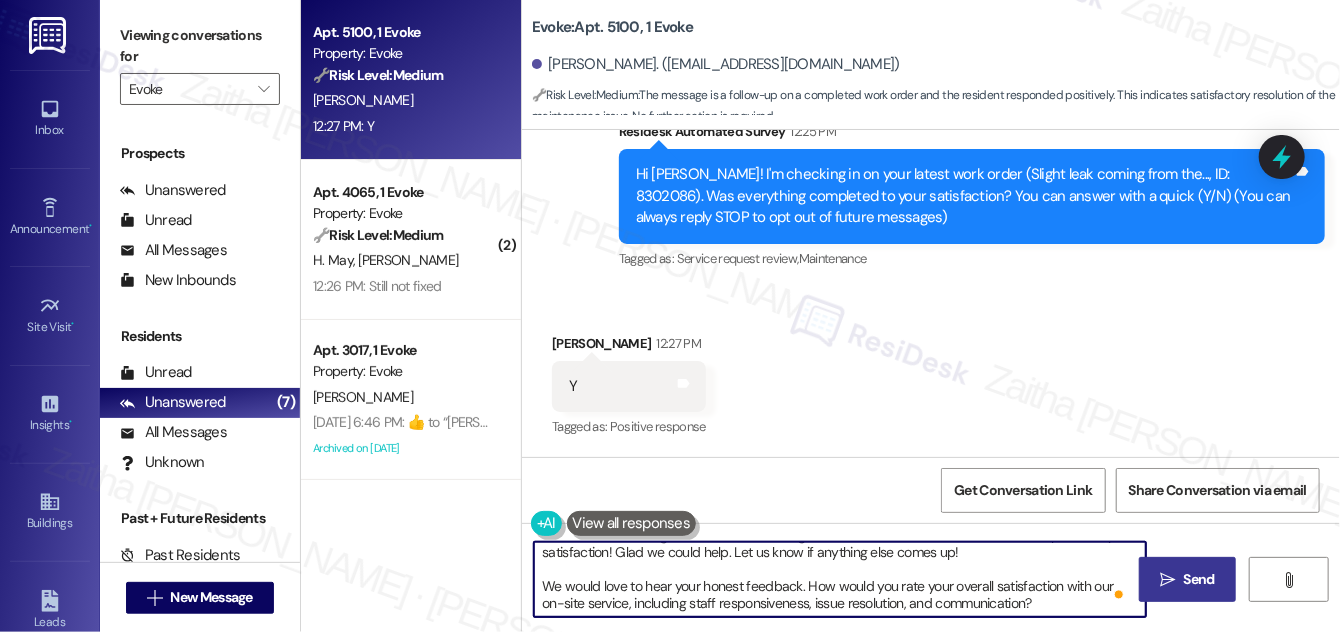 type on "Thanks for confirming, [PERSON_NAME]! I'm glad to hear work order 8302086 was completed to your satisfaction! Glad we could help. Let us know if anything else comes up!
We would love to hear your honest feedback. How would you rate your overall satisfaction with our on-site service, including staff responsiveness, issue resolution, and communication?" 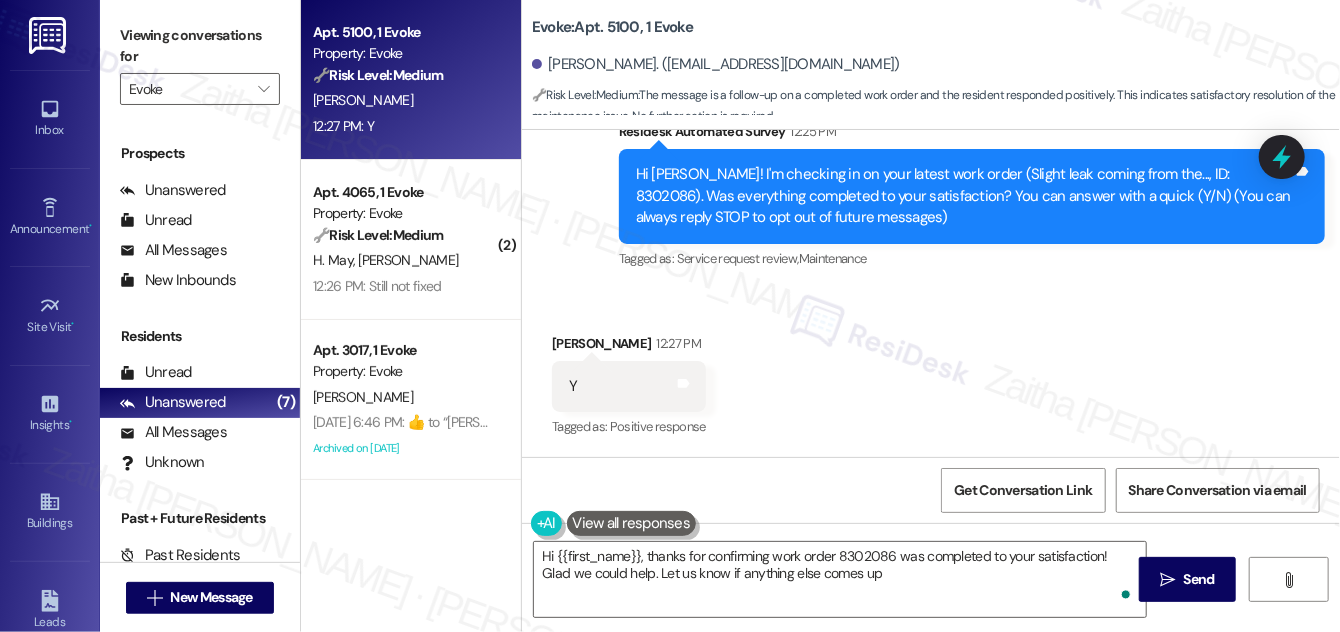 type on "Hi {{first_name}}, thanks for confirming work order 8302086 was completed to your satisfaction! Glad we could help. Let us know if anything else comes up!" 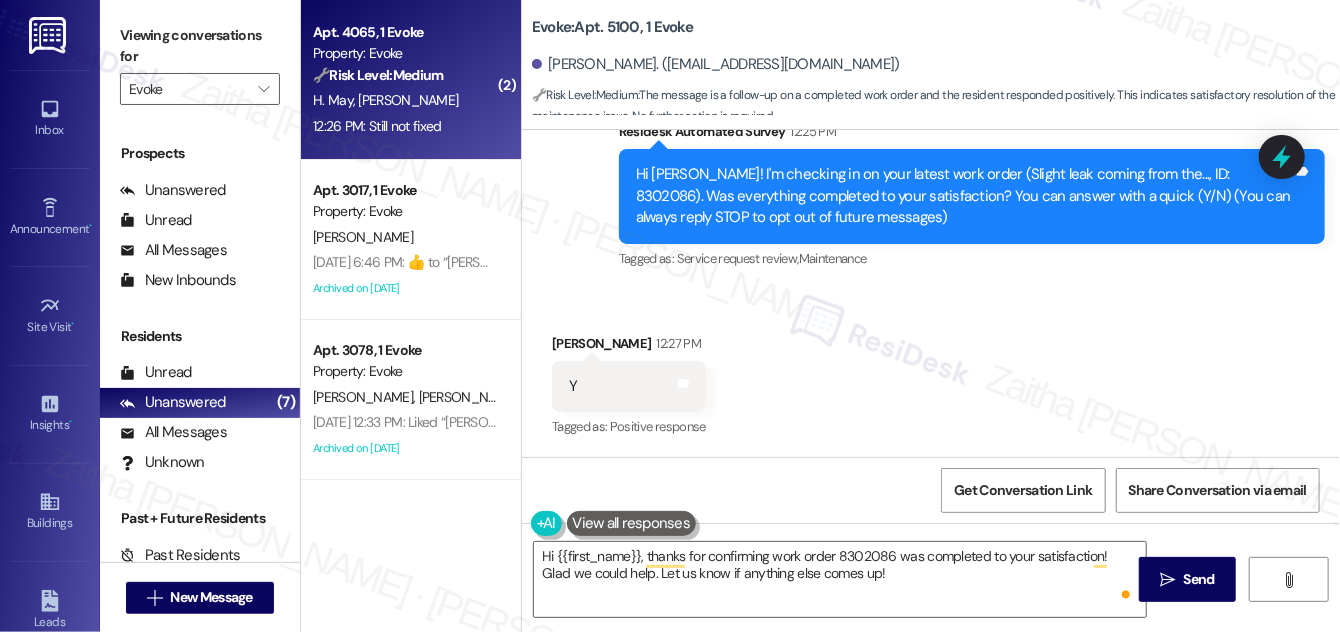 click on "H. May [PERSON_NAME]" at bounding box center (405, 100) 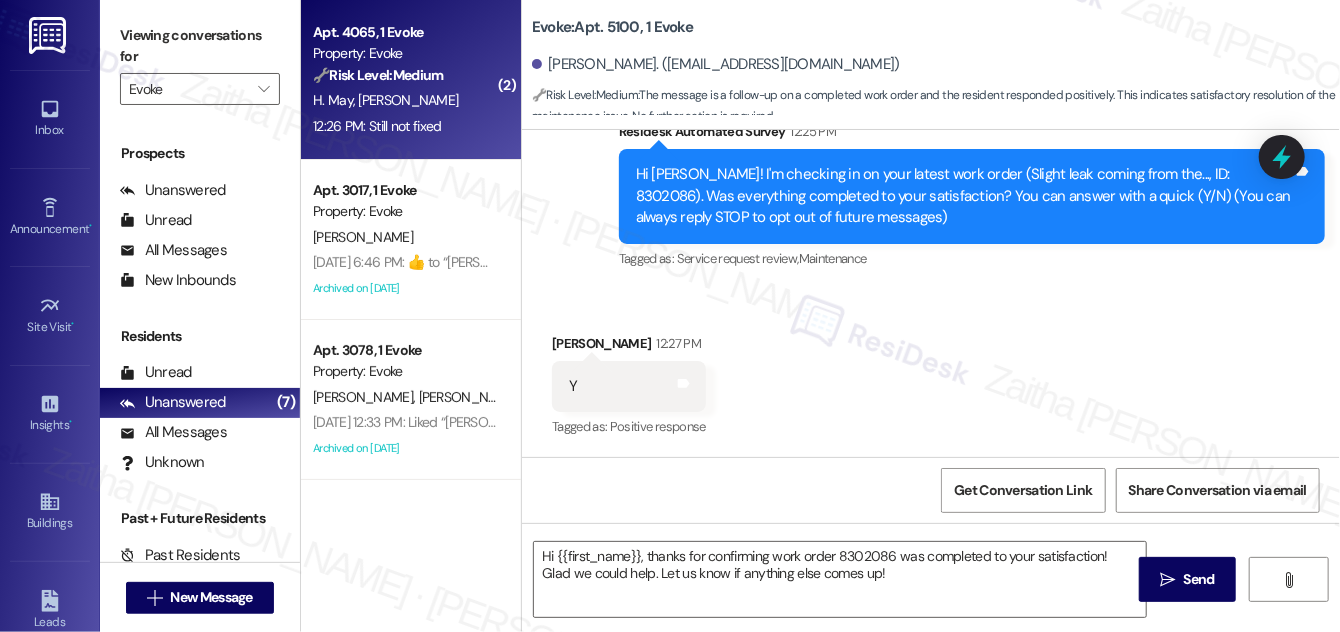 type on "Fetching suggested responses. Please feel free to read through the conversation in the meantime." 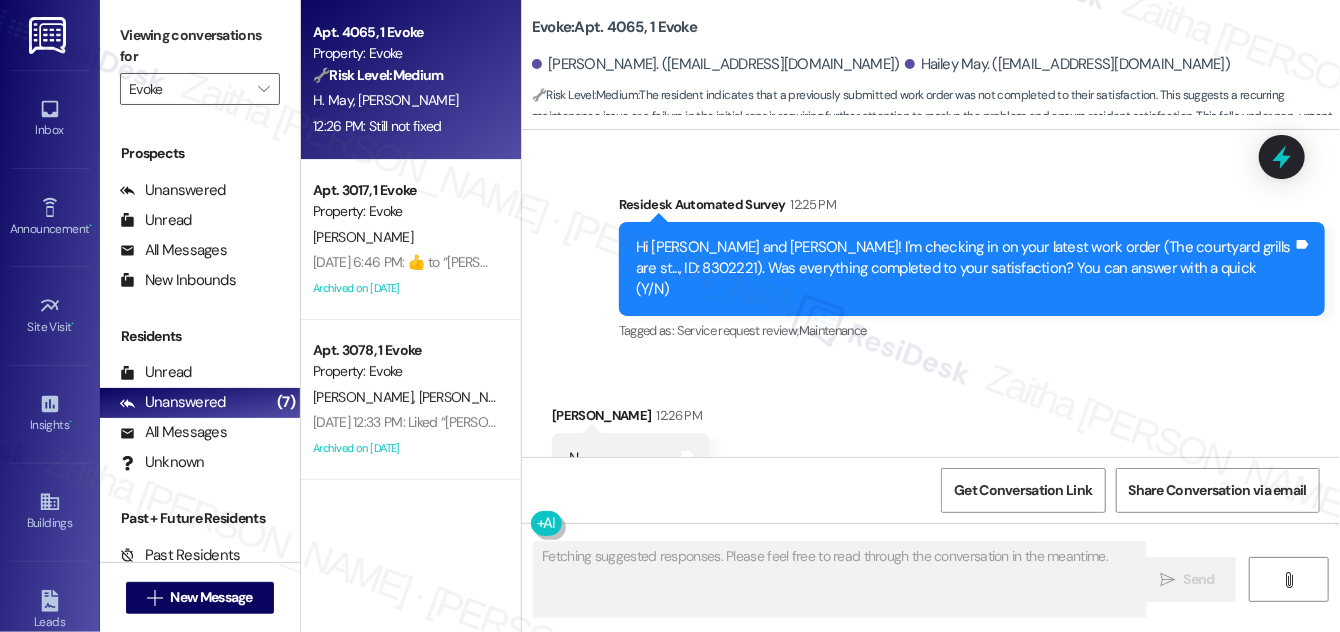scroll, scrollTop: 26881, scrollLeft: 0, axis: vertical 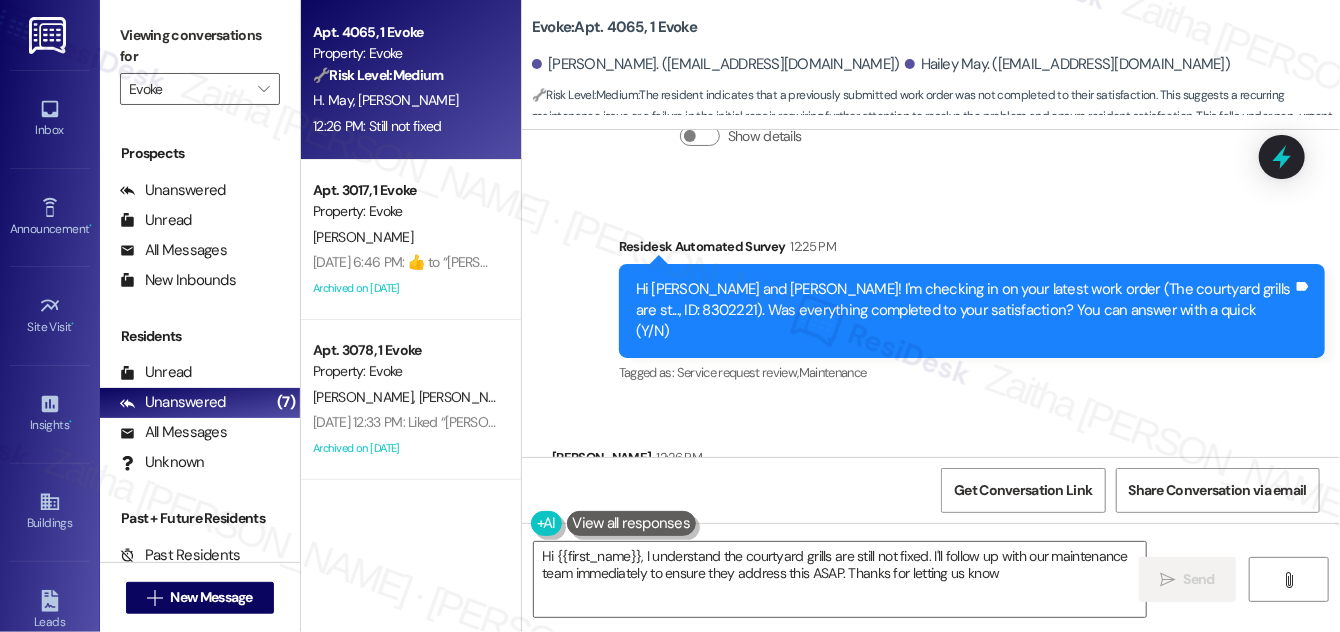 type on "Hi {{first_name}}, I understand the courtyard grills are still not fixed. I'll follow up with our maintenance team immediately to ensure they address this ASAP. Thanks for letting us know!" 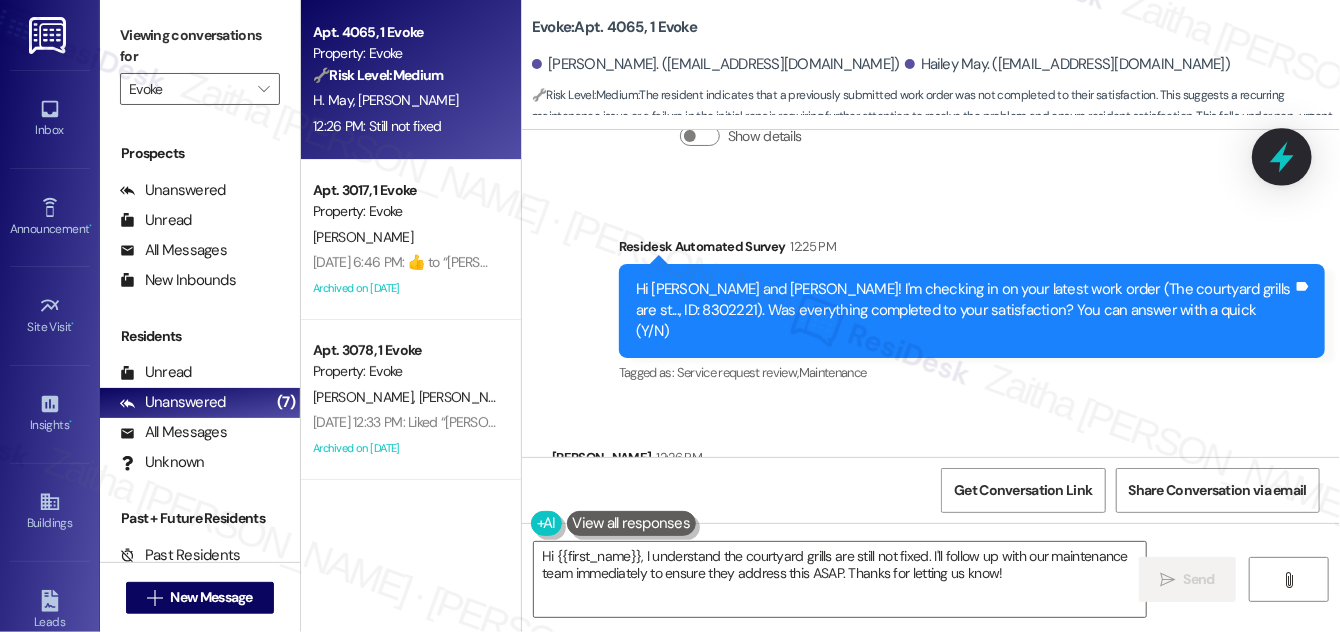 click 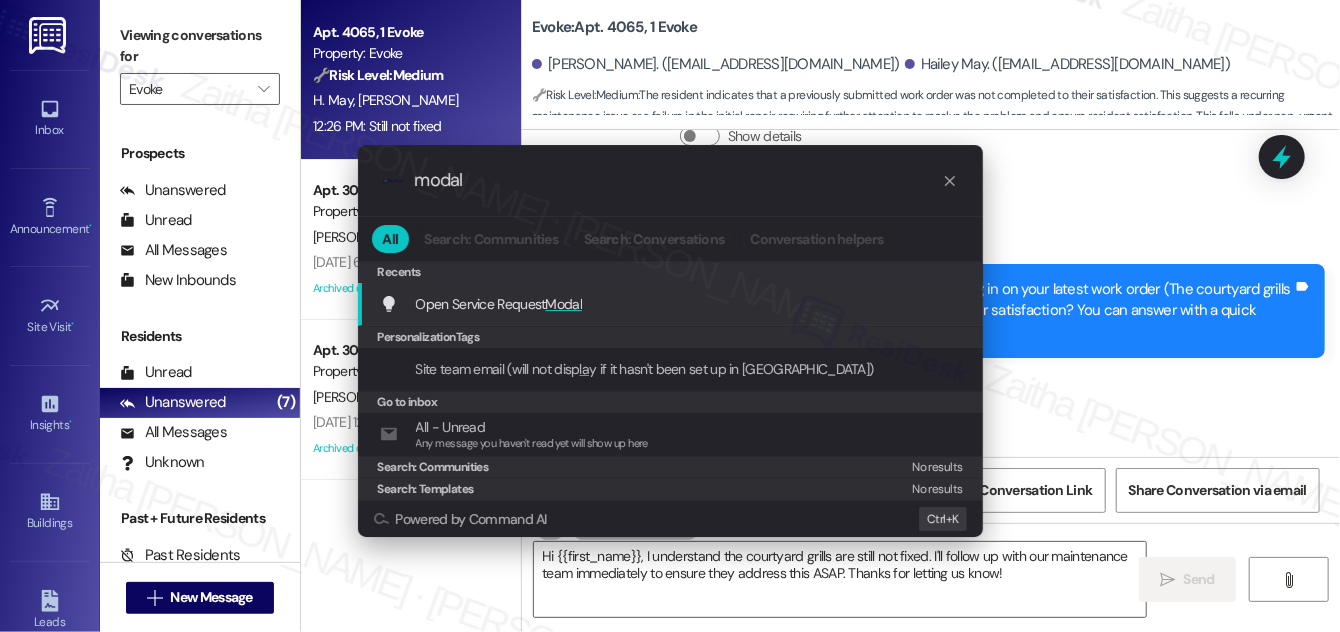 type on "modal" 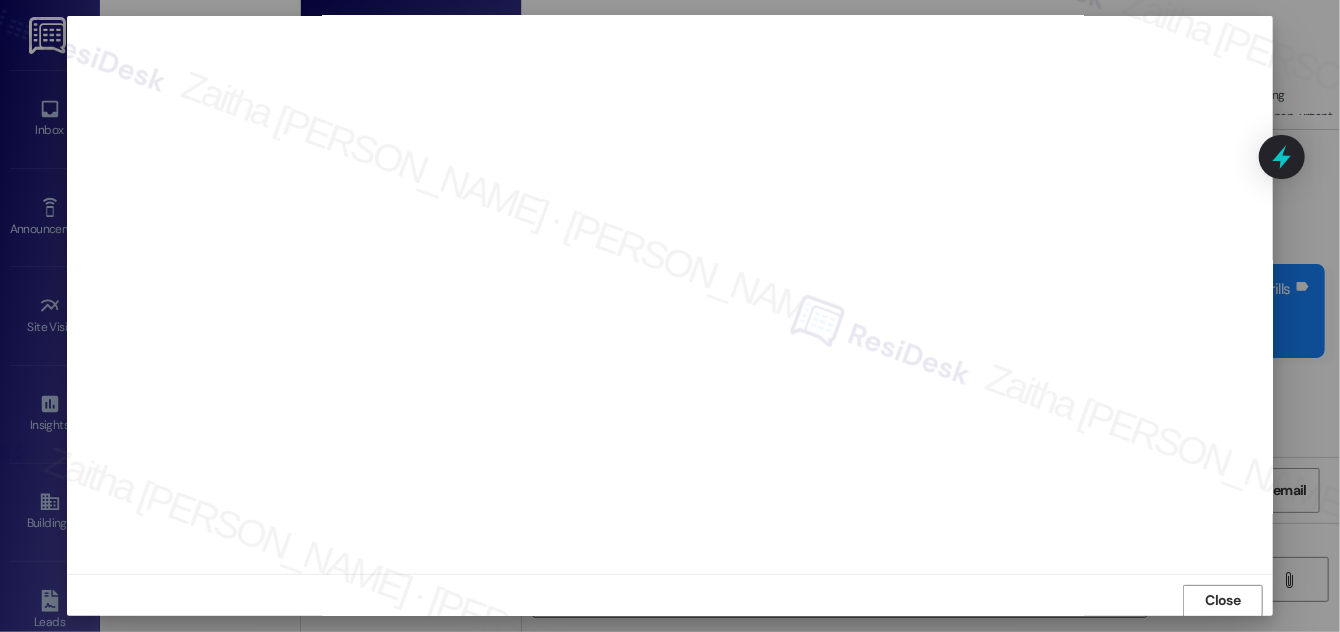 scroll, scrollTop: 0, scrollLeft: 0, axis: both 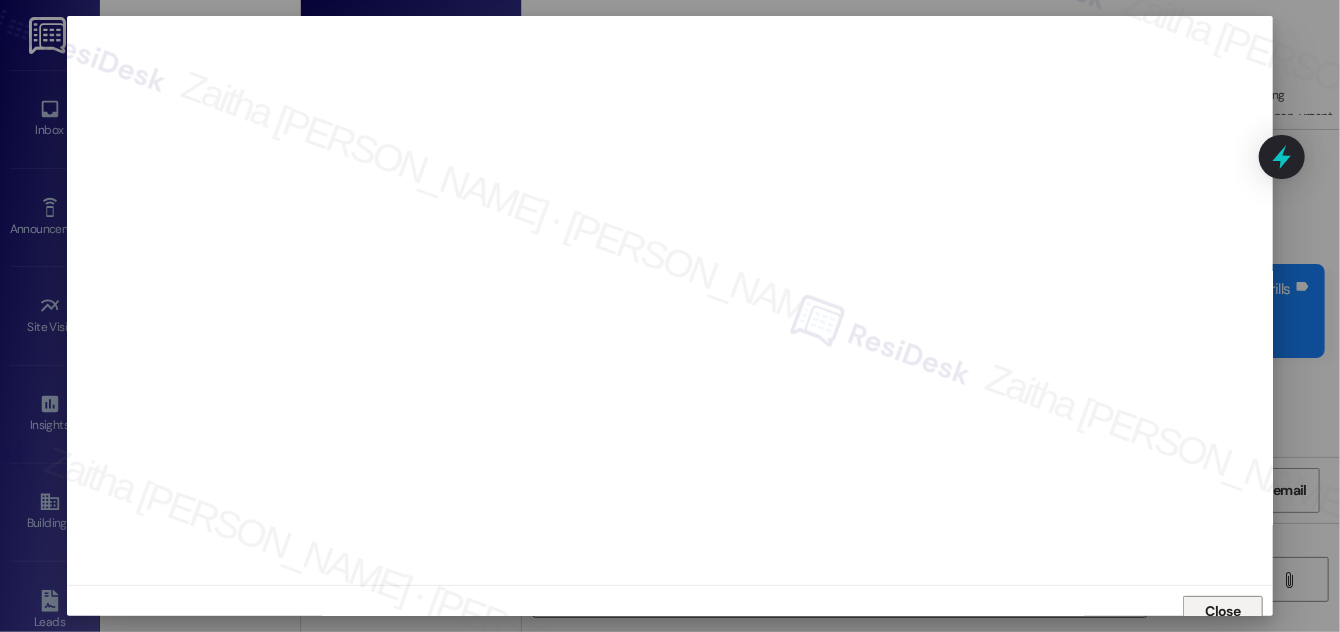 click on "Close" at bounding box center [1223, 611] 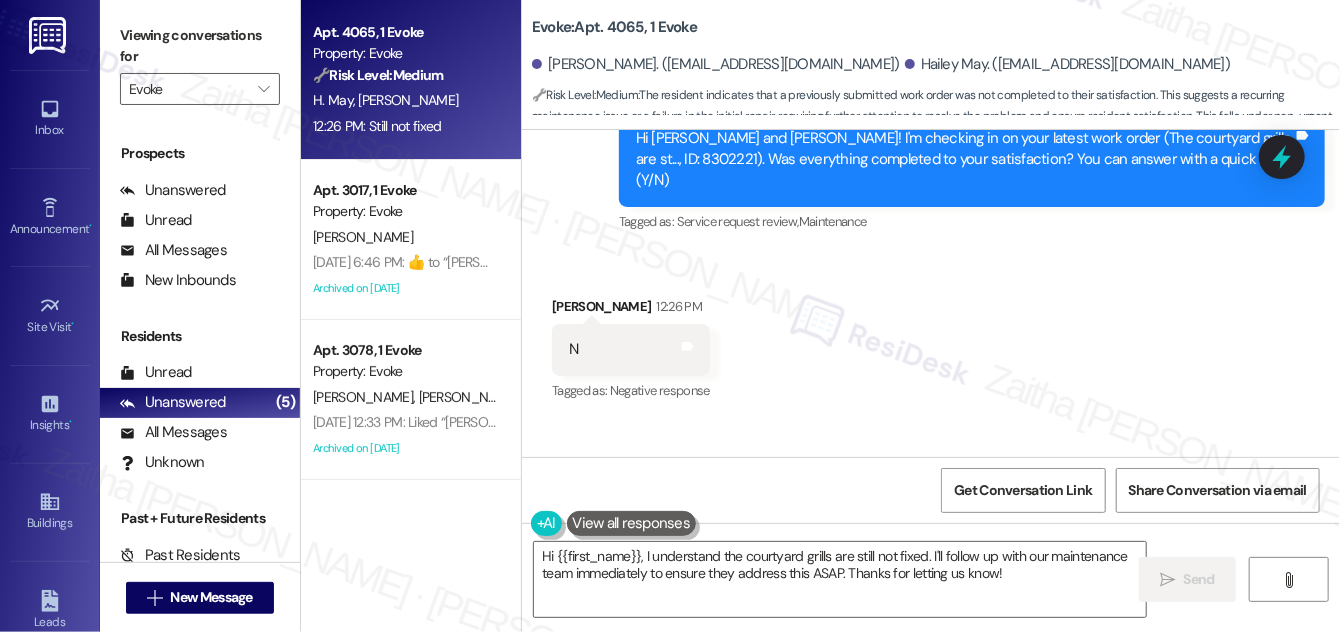 scroll, scrollTop: 27064, scrollLeft: 0, axis: vertical 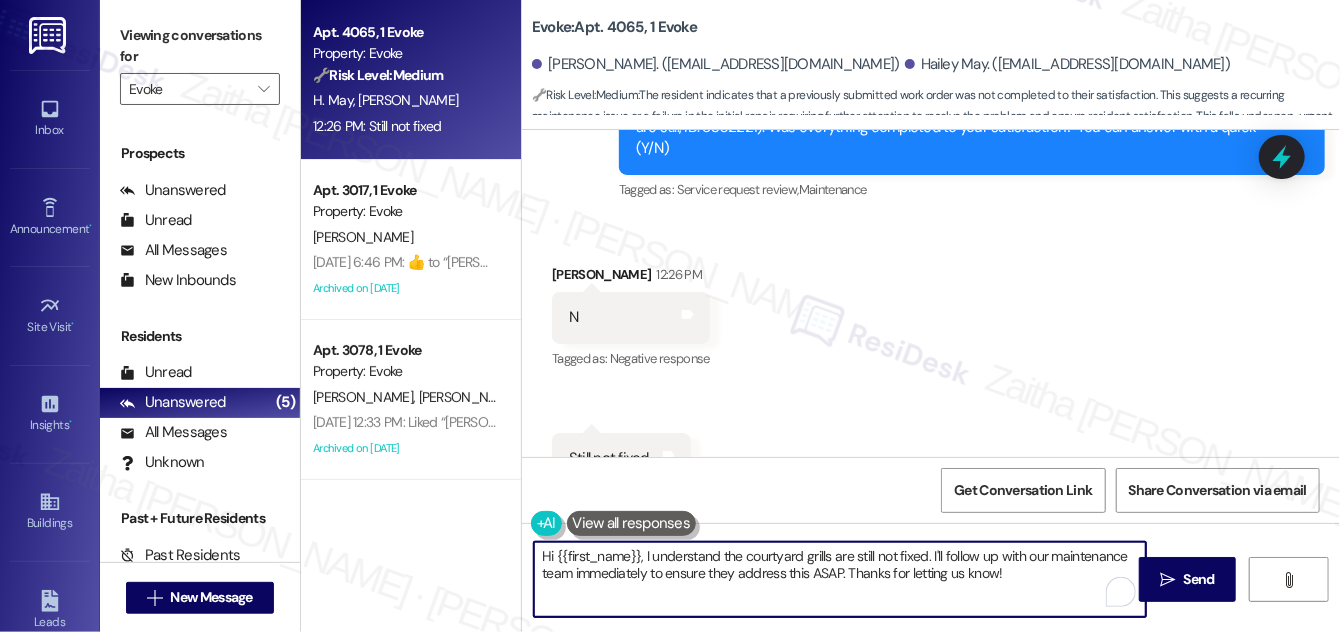 drag, startPoint x: 942, startPoint y: 552, endPoint x: 1018, endPoint y: 581, distance: 81.34495 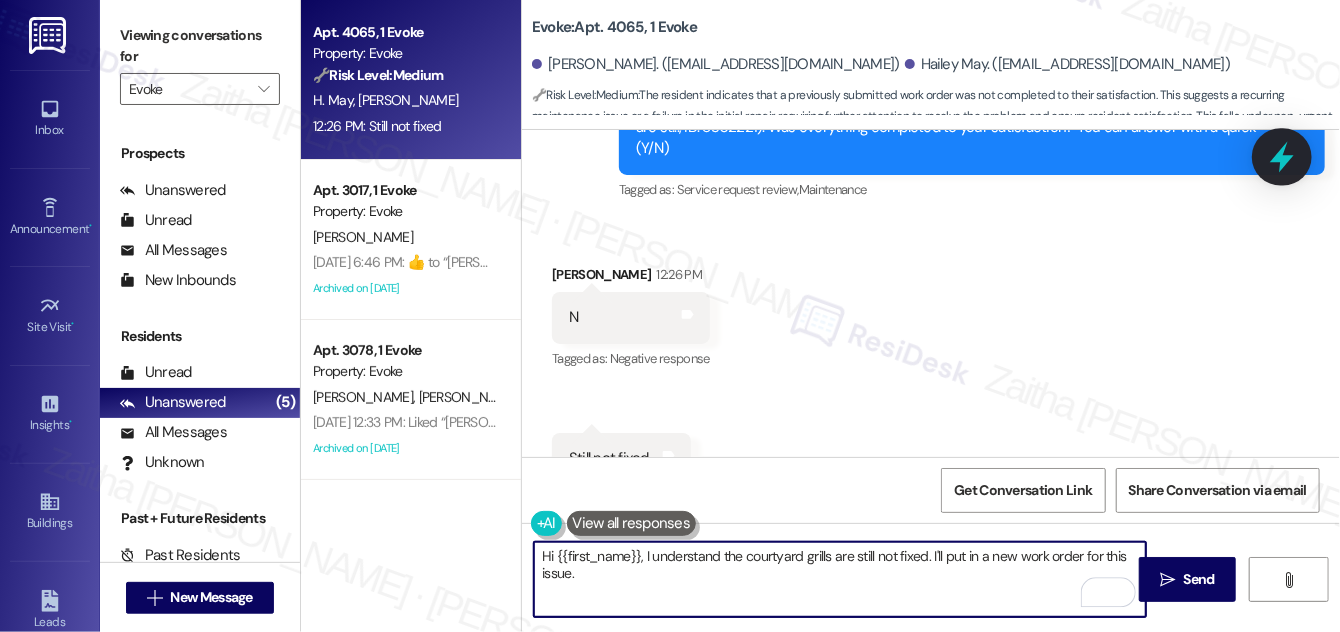type on "Hi {{first_name}}, I understand the courtyard grills are still not fixed. I'll put in a new work order for this issue." 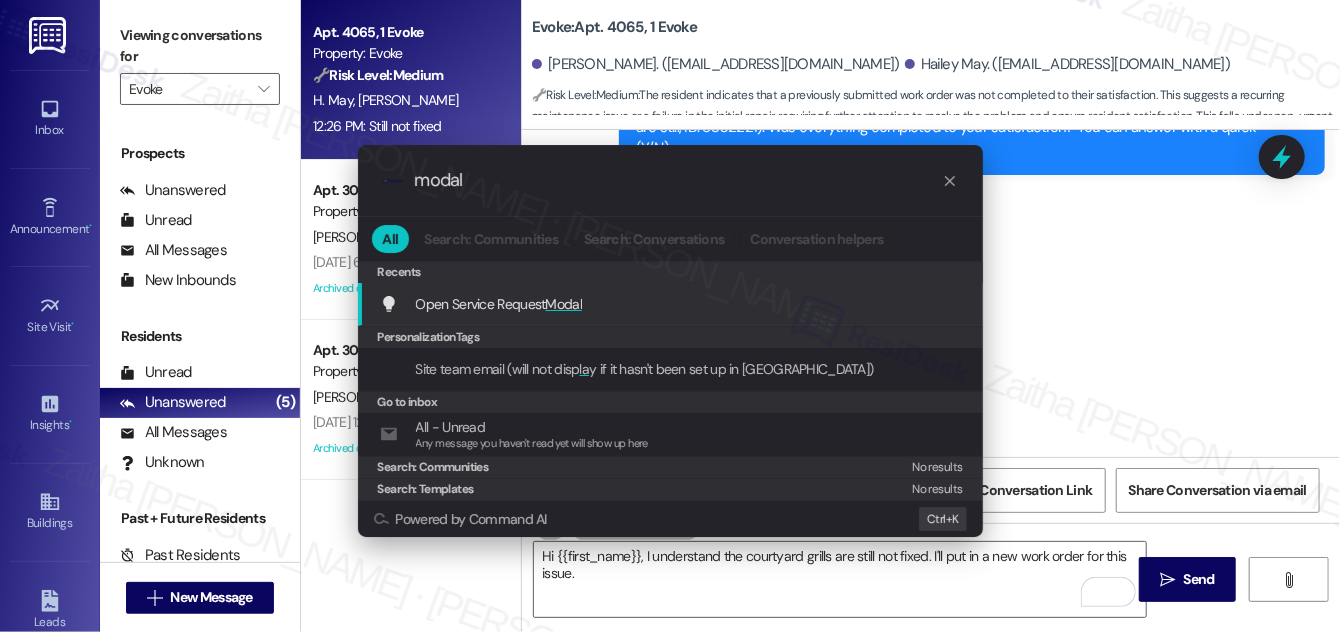 type on "modal" 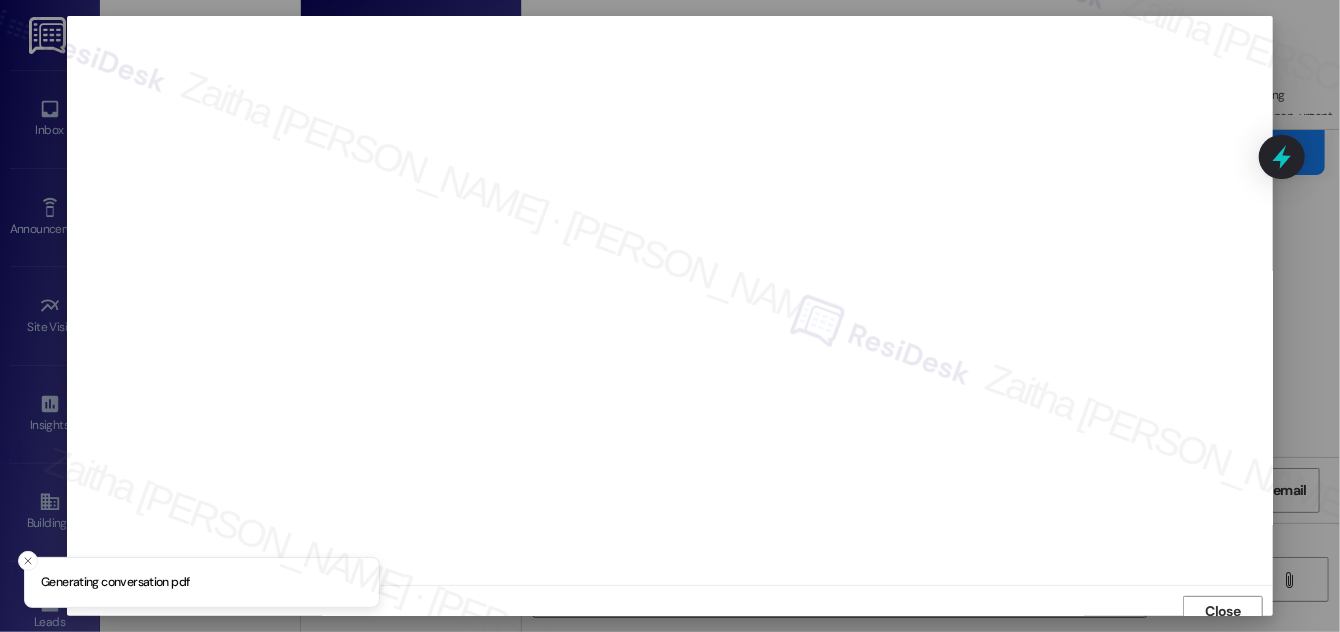 scroll, scrollTop: 11, scrollLeft: 0, axis: vertical 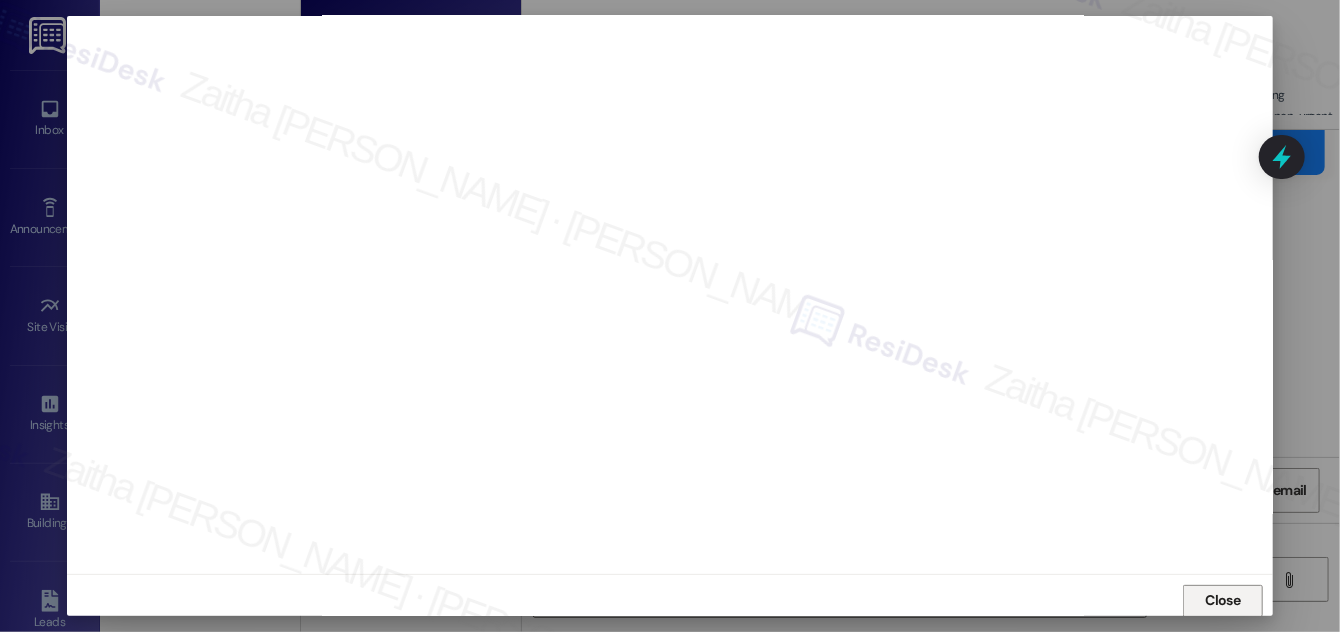click on "Close" at bounding box center (1223, 600) 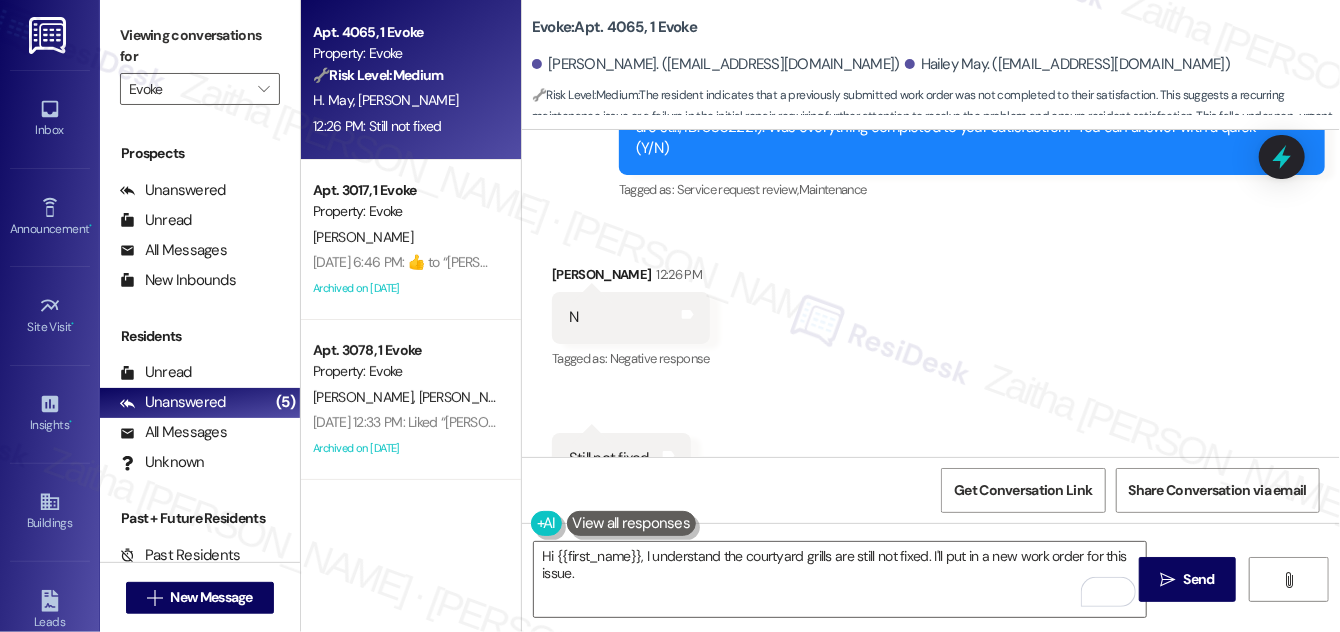 click at bounding box center (632, 523) 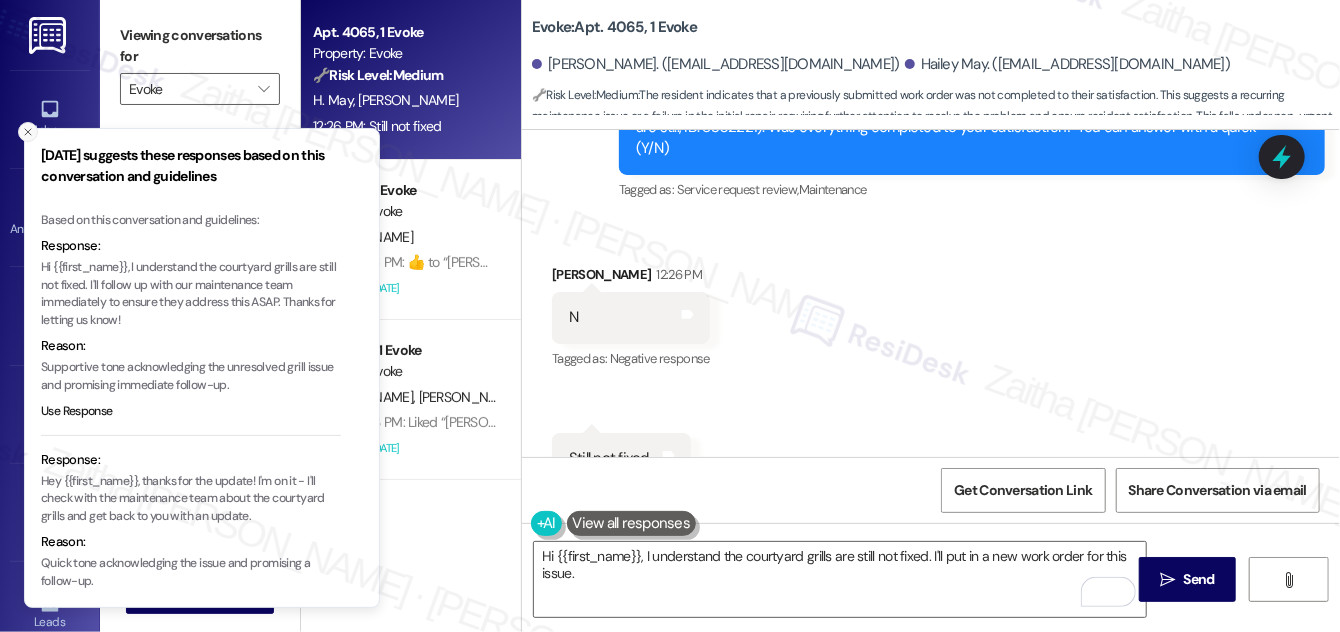 click 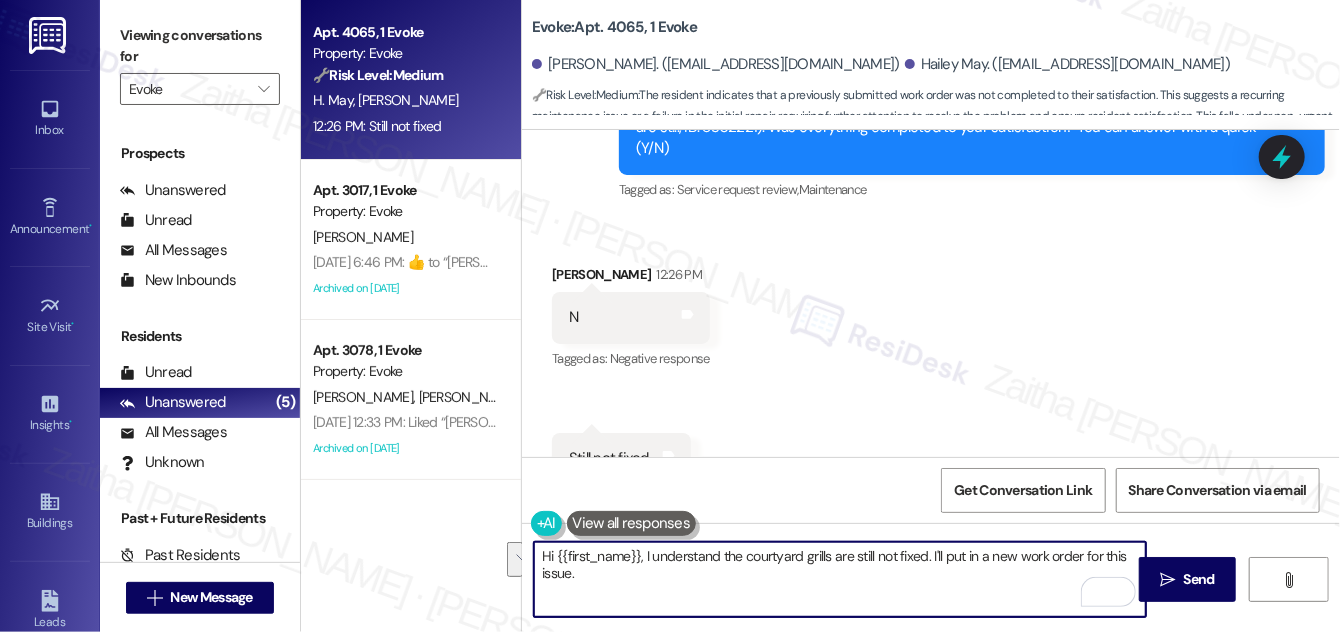 drag, startPoint x: 941, startPoint y: 553, endPoint x: 949, endPoint y: 569, distance: 17.888544 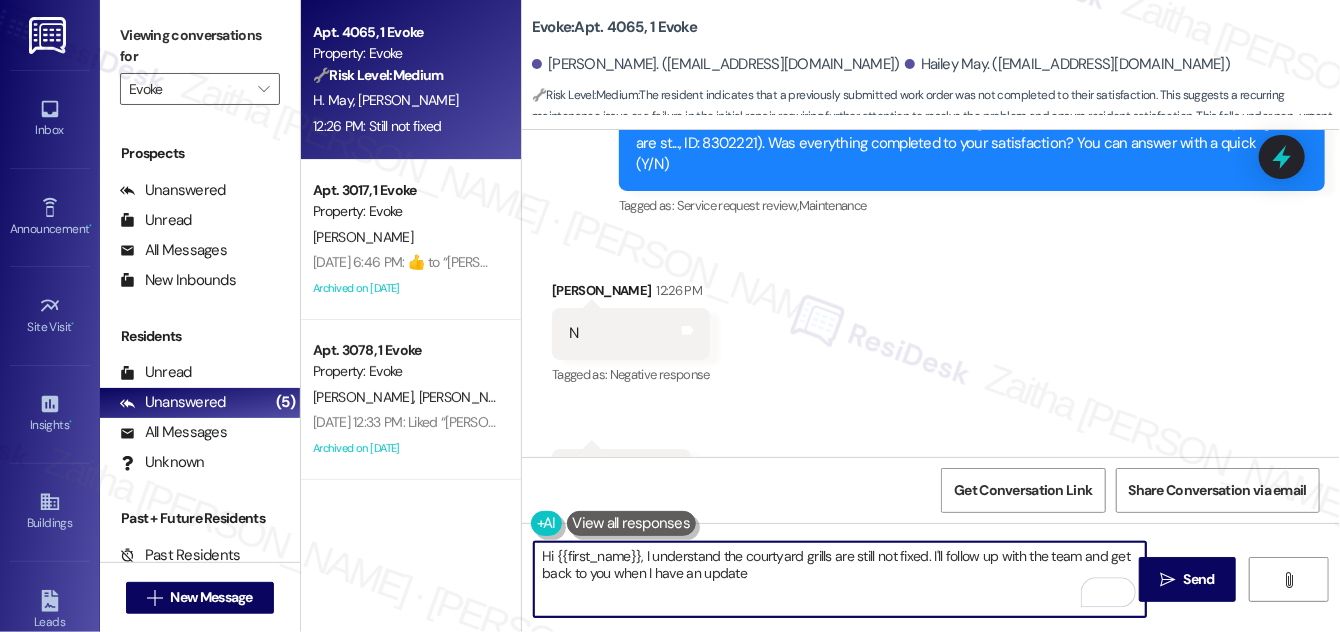 scroll, scrollTop: 27064, scrollLeft: 0, axis: vertical 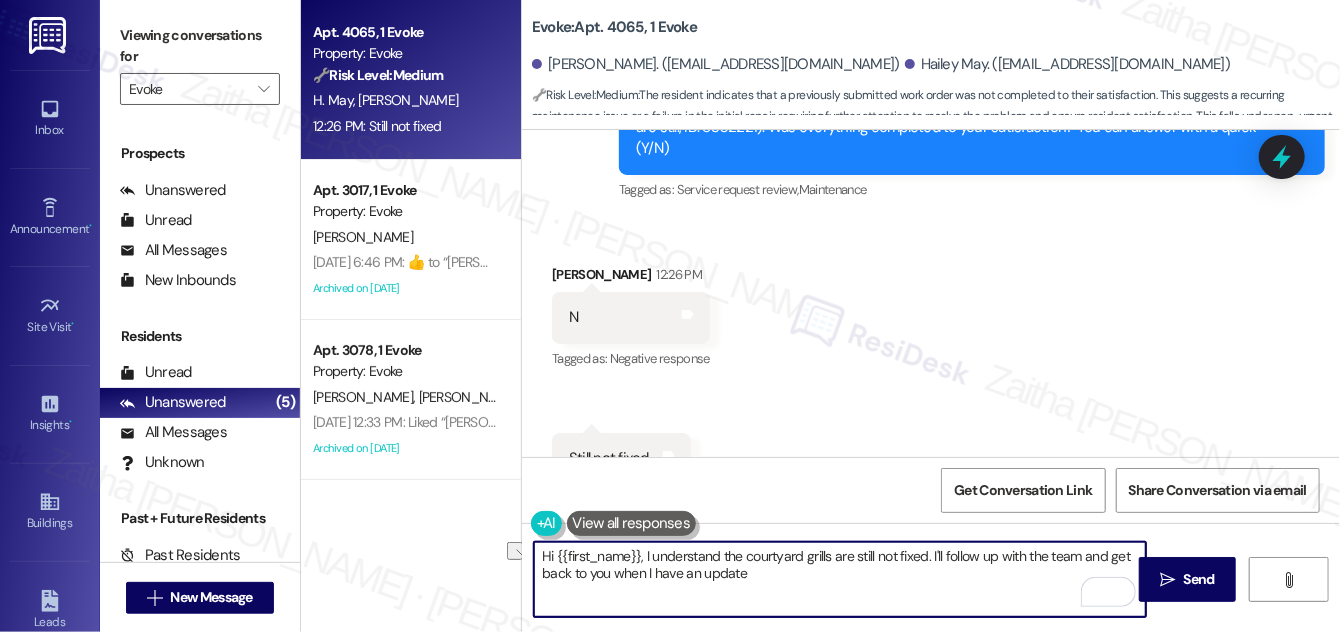 drag, startPoint x: 642, startPoint y: 554, endPoint x: 541, endPoint y: 559, distance: 101.12369 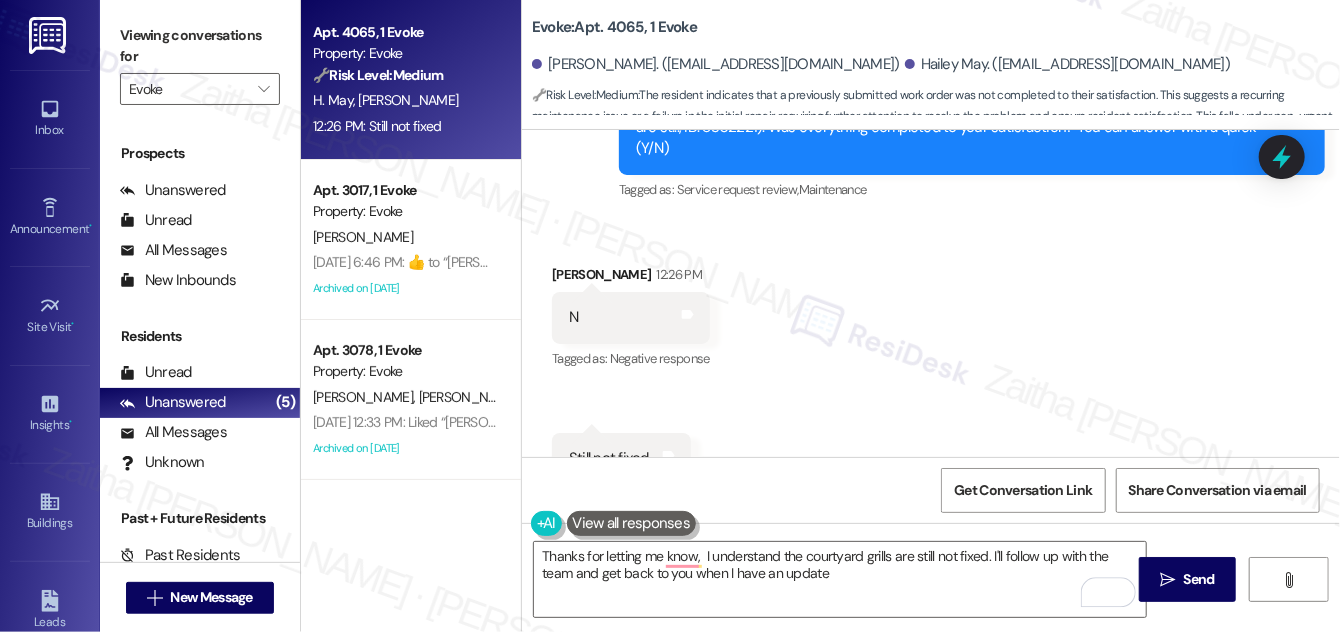 click on "[PERSON_NAME] 12:26 PM" at bounding box center (631, 278) 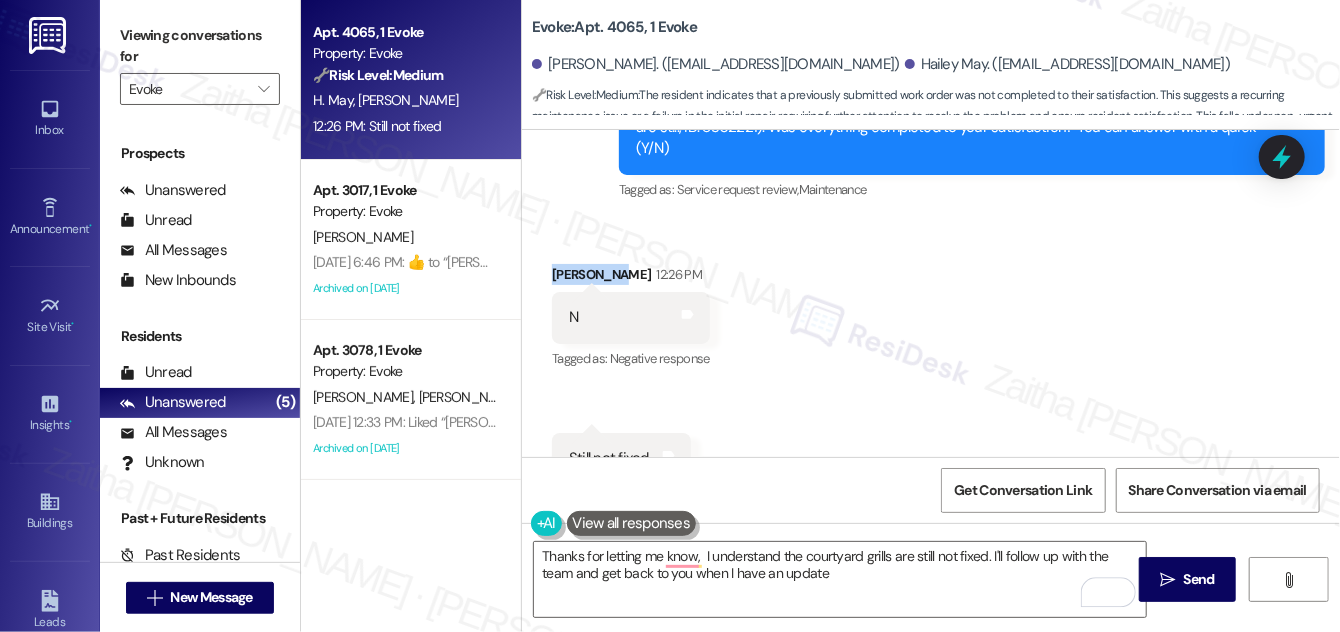 click on "[PERSON_NAME] 12:26 PM" at bounding box center (631, 278) 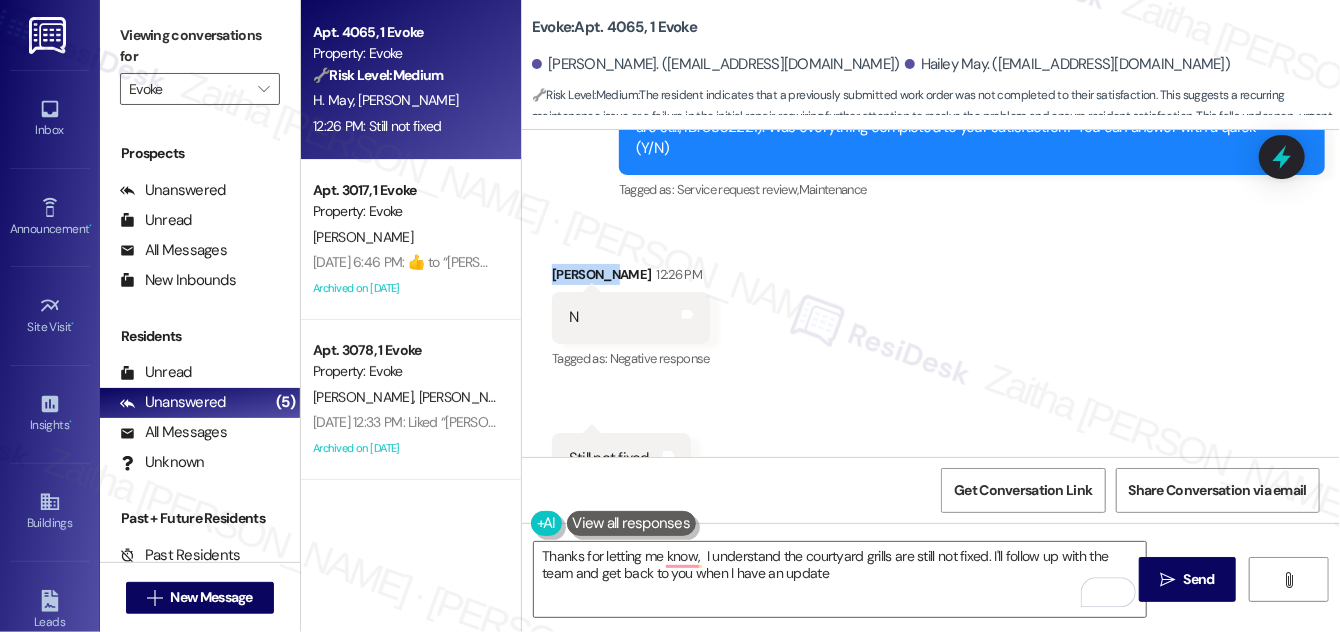 copy on "[PERSON_NAME]" 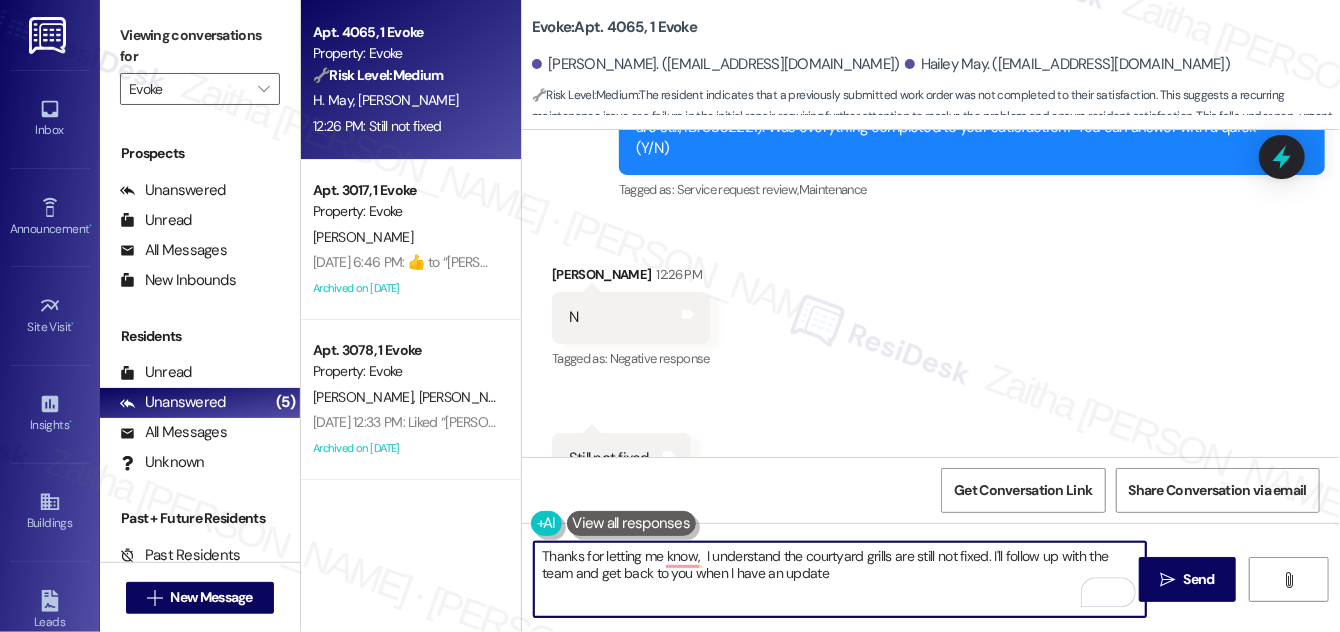click on "Thanks for letting me know,  I understand the courtyard grills are still not fixed. I'll follow up with the team and get back to you when I have an update" at bounding box center (840, 579) 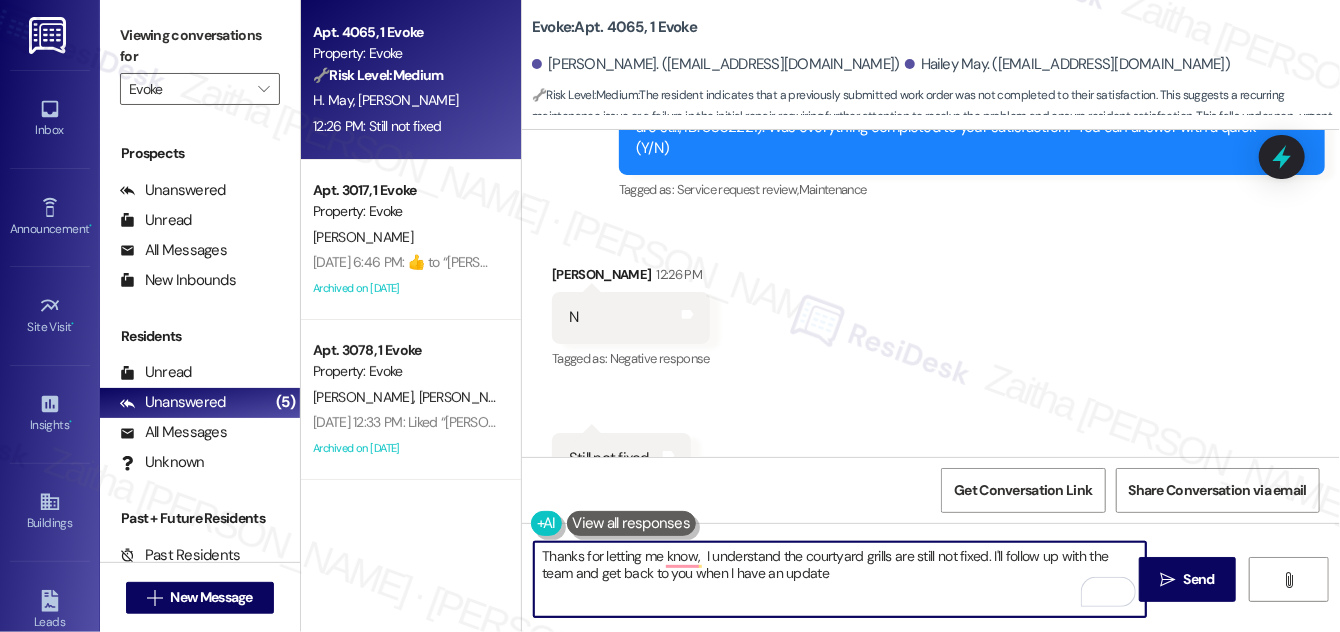 paste on "[PERSON_NAME]" 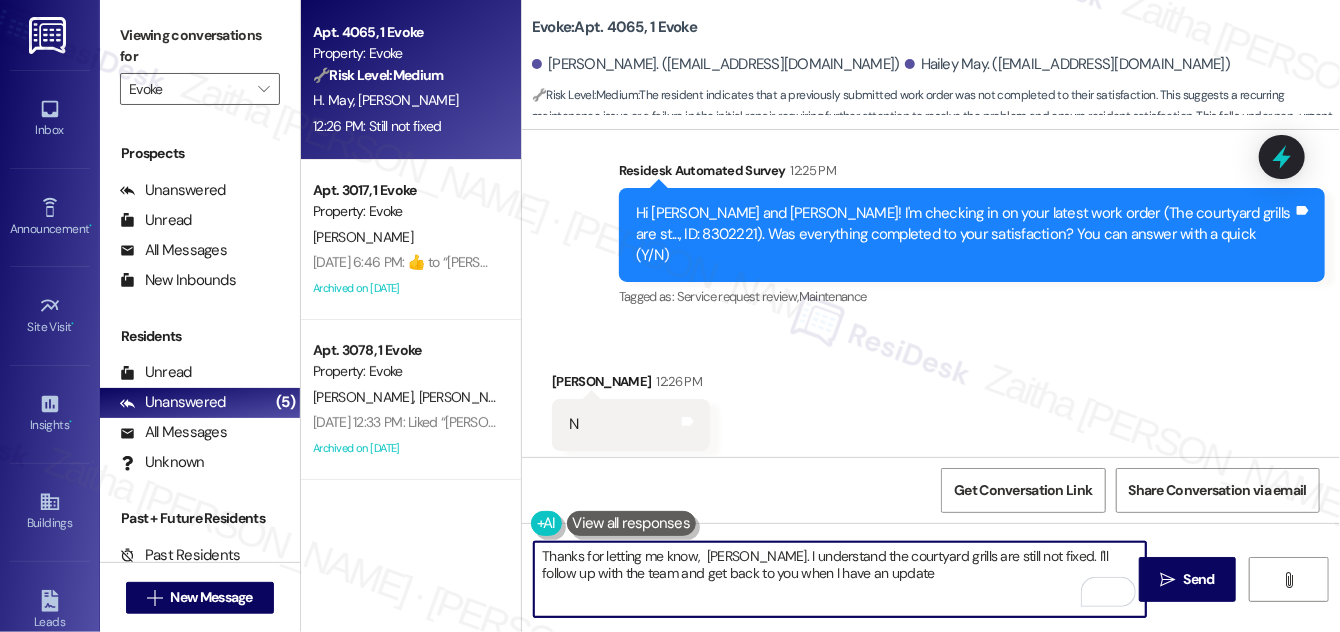 scroll, scrollTop: 26973, scrollLeft: 0, axis: vertical 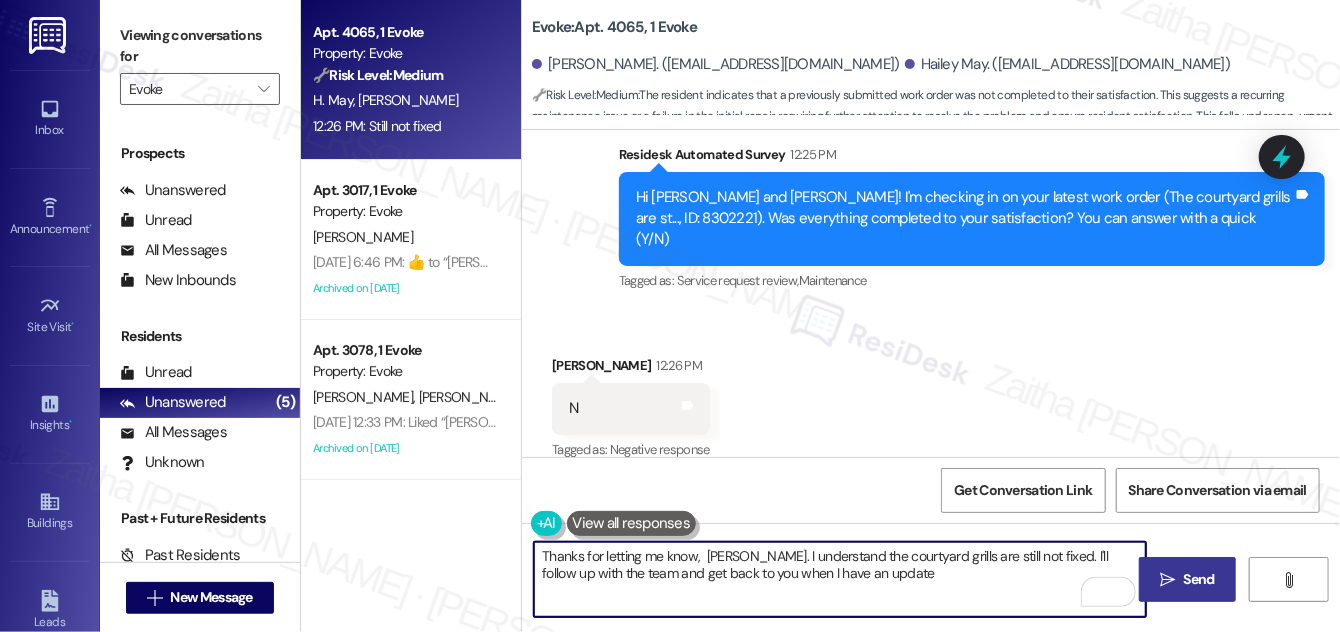 type on "Thanks for letting me know,  [PERSON_NAME]. I understand the courtyard grills are still not fixed. I'll follow up with the team and get back to you when I have an update" 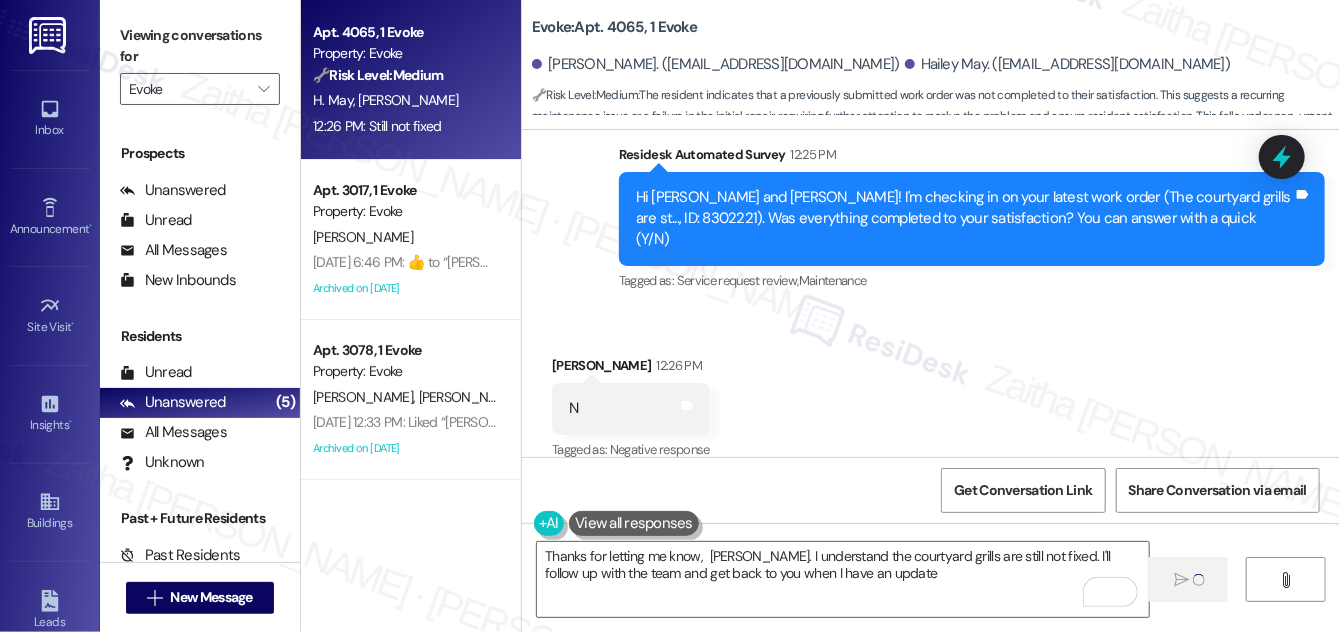 type 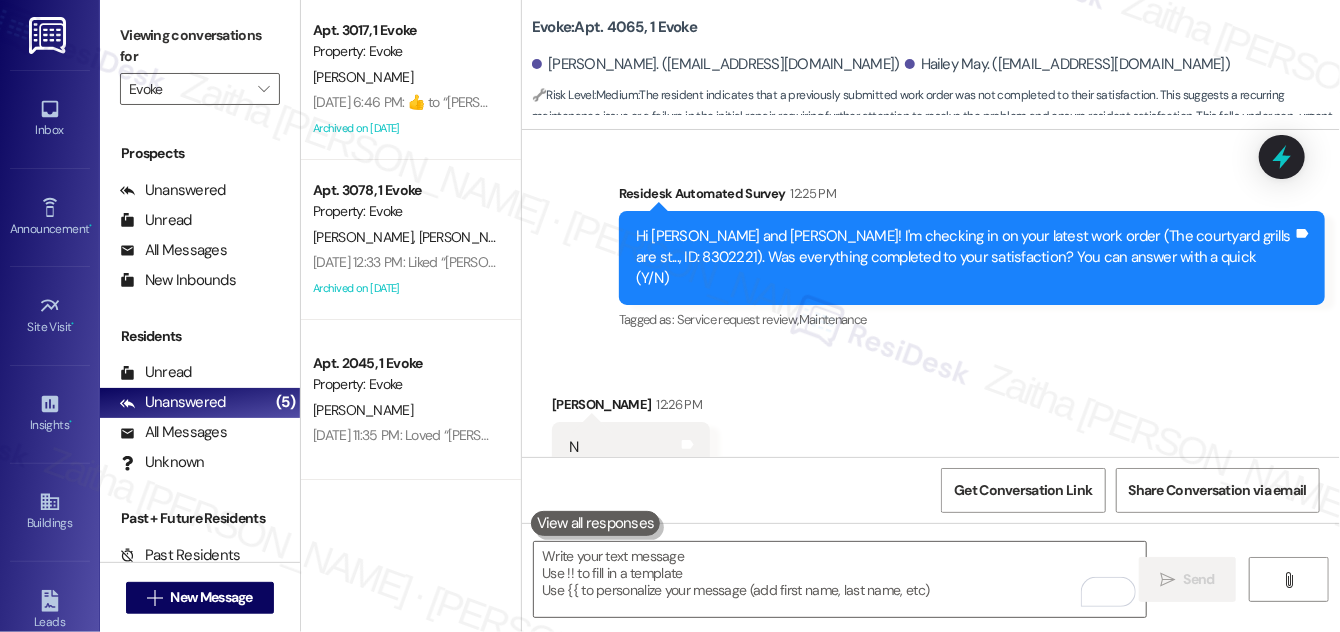 scroll, scrollTop: 26881, scrollLeft: 0, axis: vertical 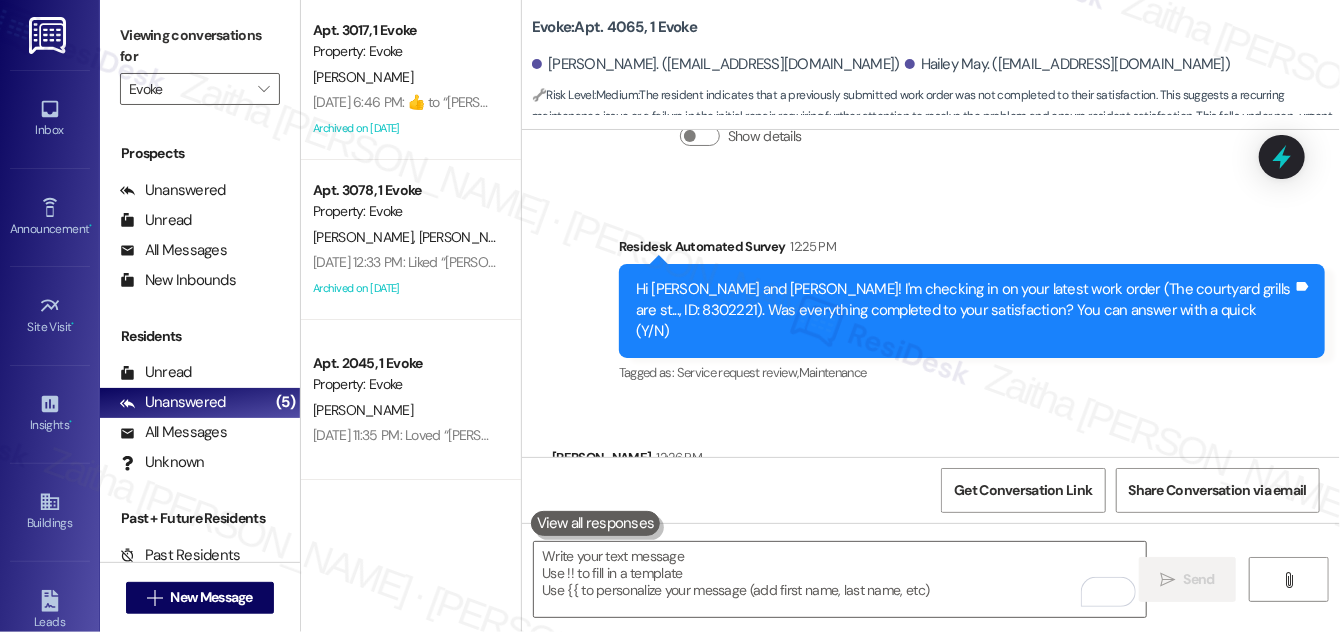 click on "Hi [PERSON_NAME] and [PERSON_NAME]! I'm checking in on your latest work order (The courtyard grills are st..., ID: 8302221). Was everything completed to your satisfaction? You can answer with a quick (Y/N)" at bounding box center [964, 311] 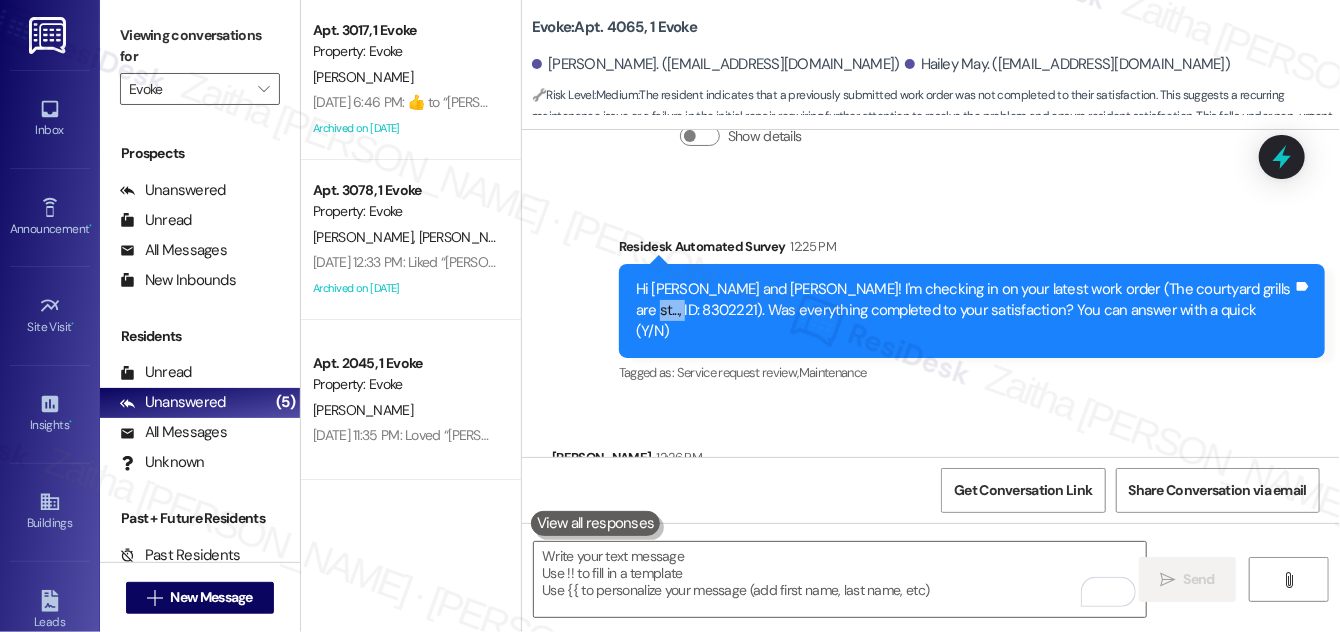 click on "Hi [PERSON_NAME] and [PERSON_NAME]! I'm checking in on your latest work order (The courtyard grills are st..., ID: 8302221). Was everything completed to your satisfaction? You can answer with a quick (Y/N)" at bounding box center (964, 311) 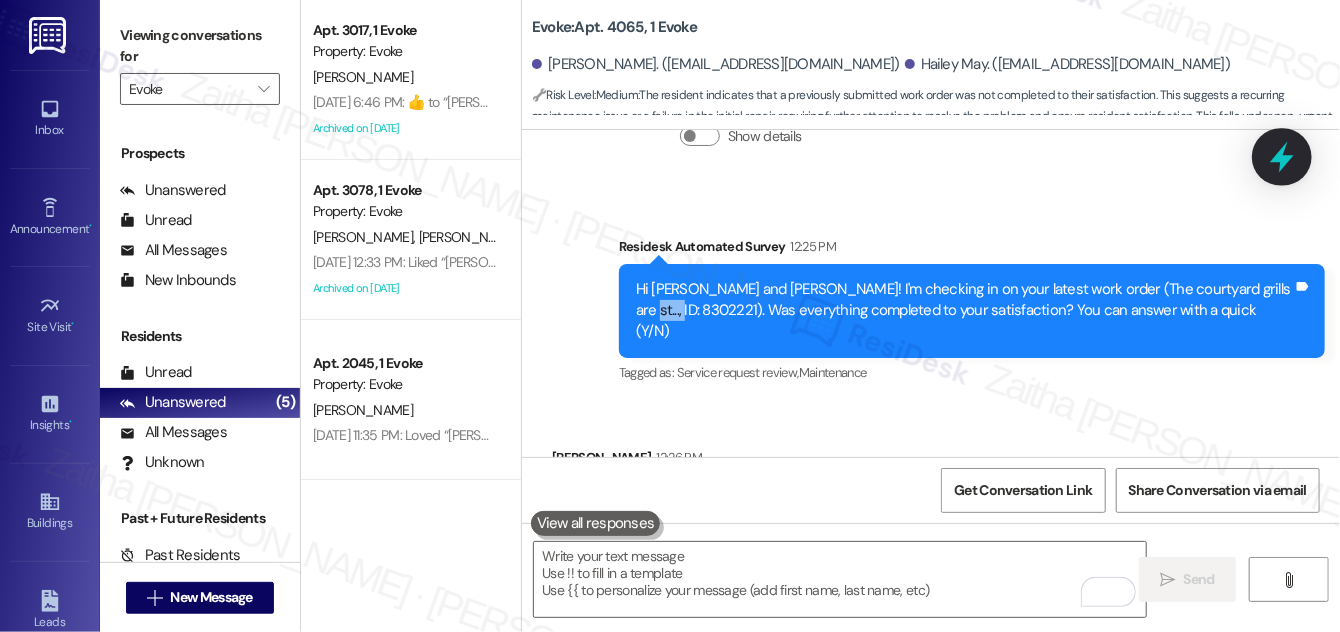 click 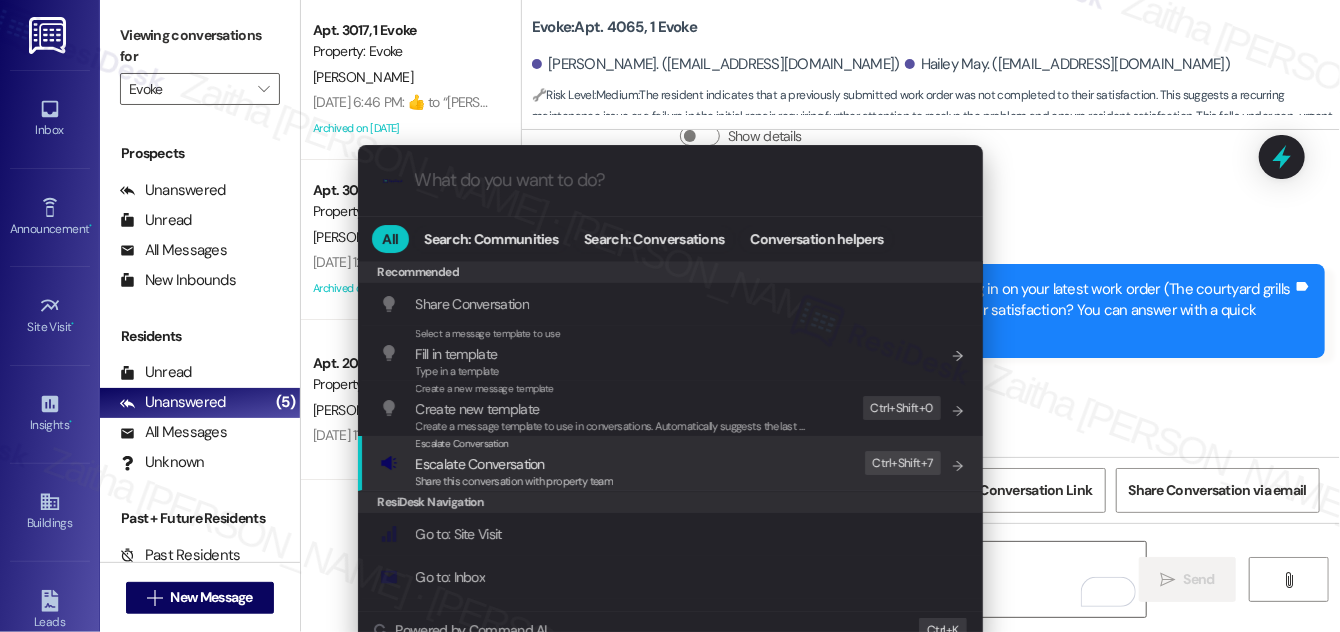 click on "Escalate Conversation" at bounding box center (480, 464) 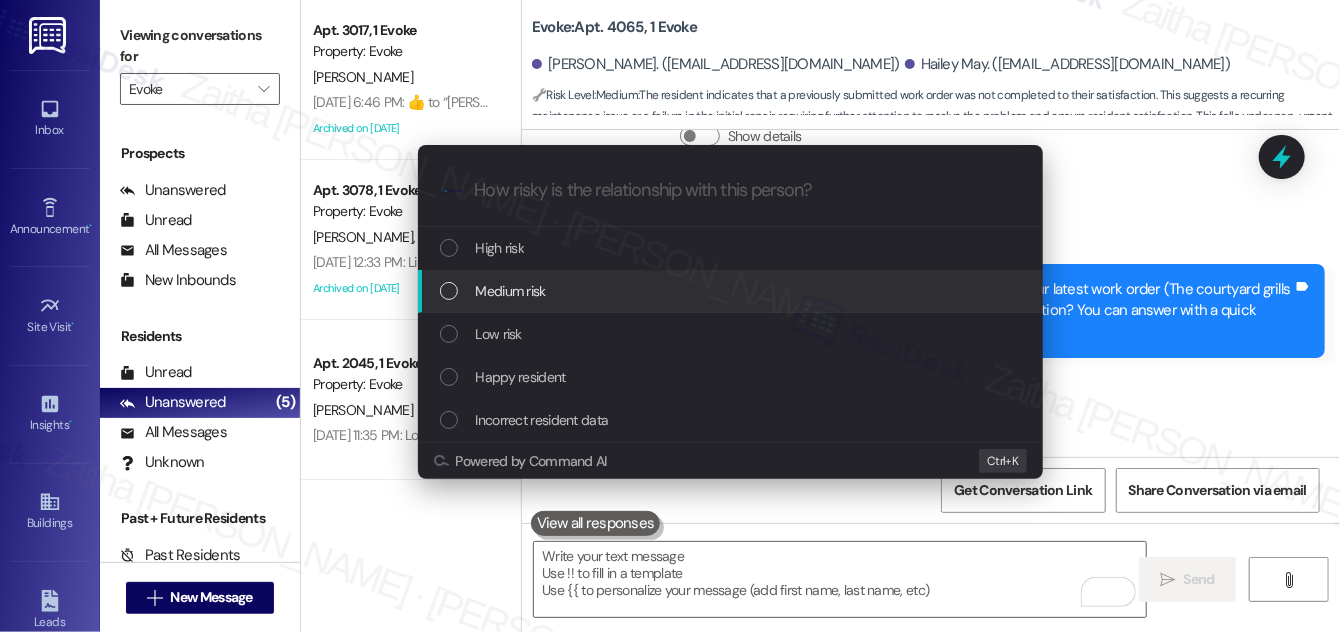 click on "Medium risk" at bounding box center [511, 291] 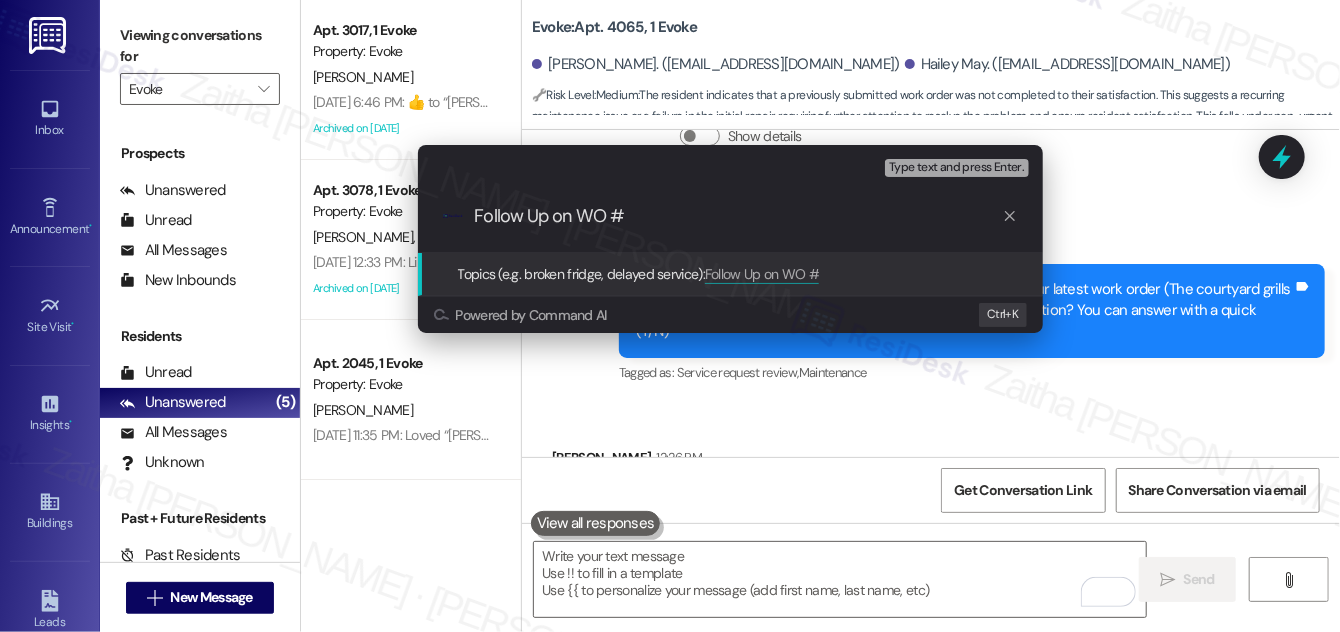 paste on "8302221" 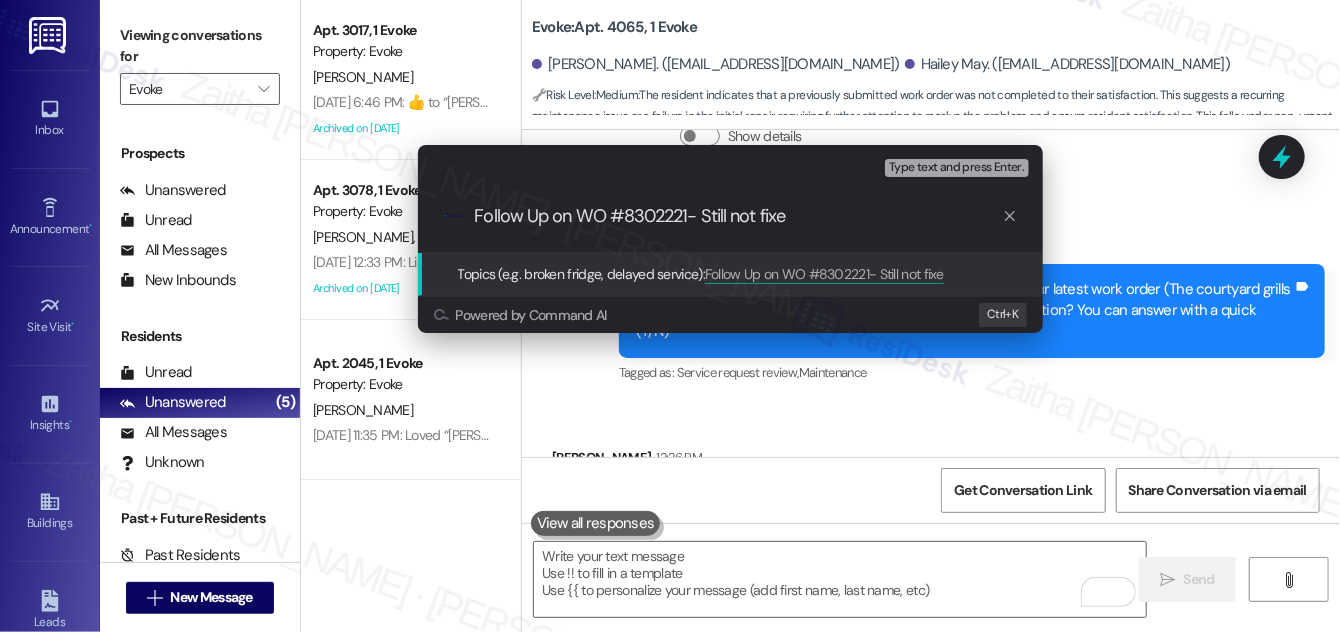 type on "Follow Up on WO #8302221- Still not fixed" 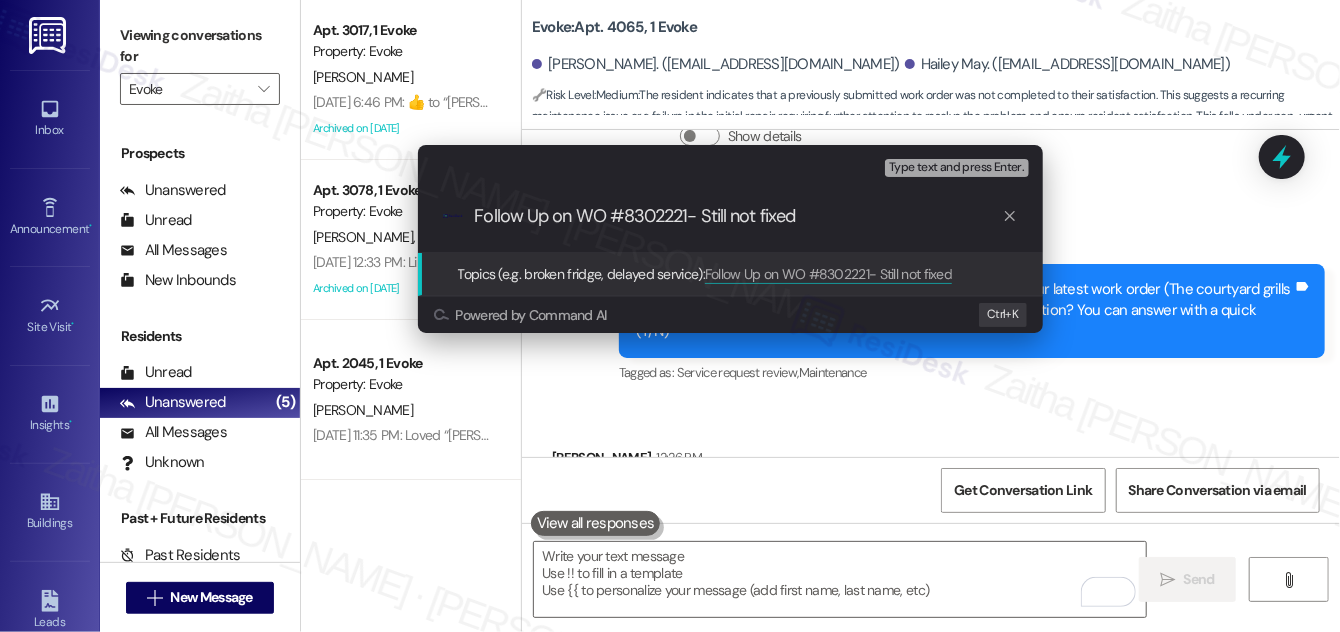 type 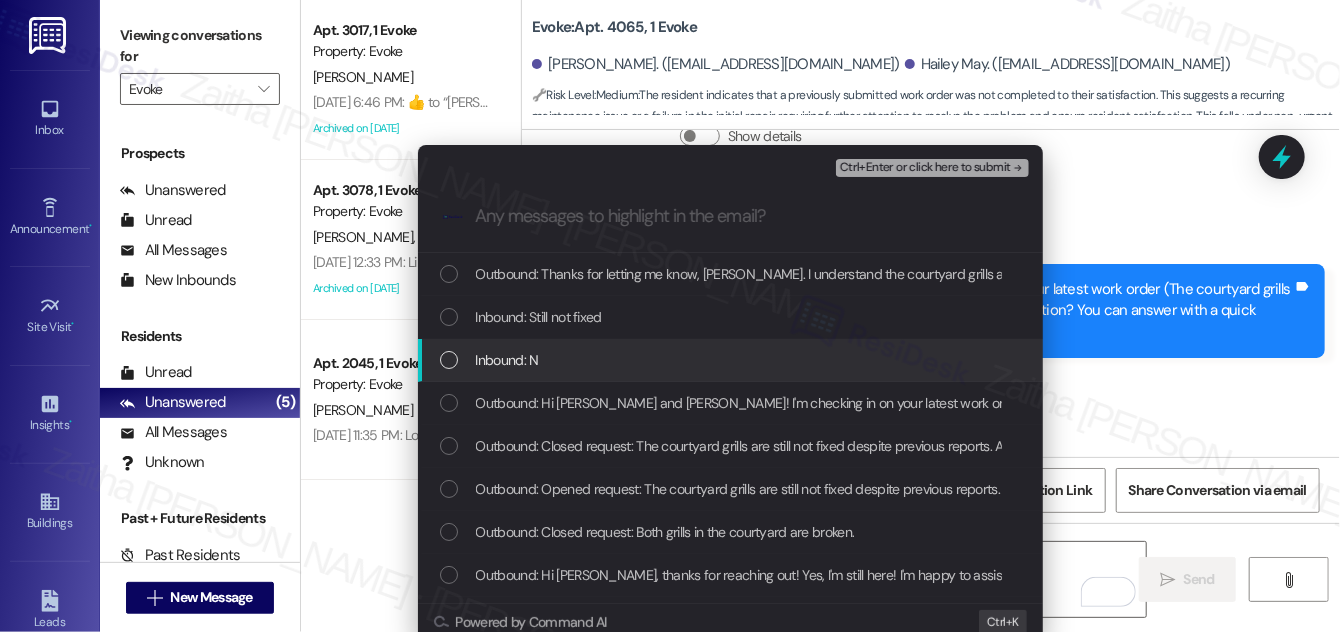 click at bounding box center (449, 360) 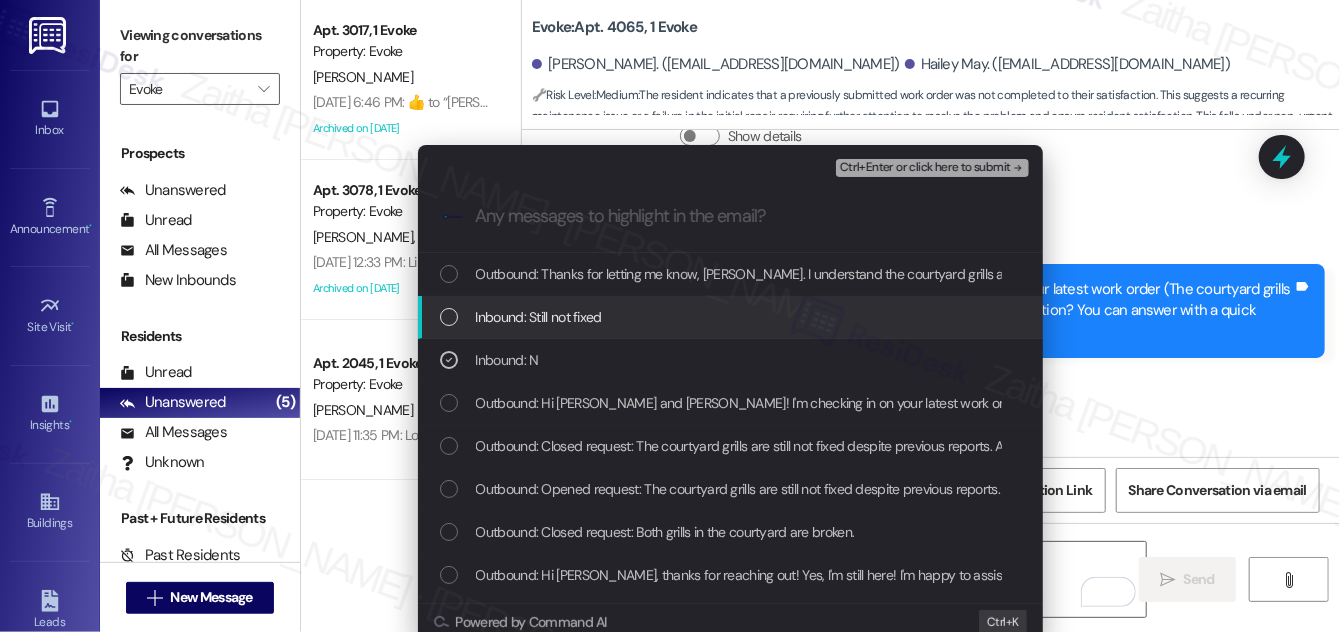 click at bounding box center [449, 317] 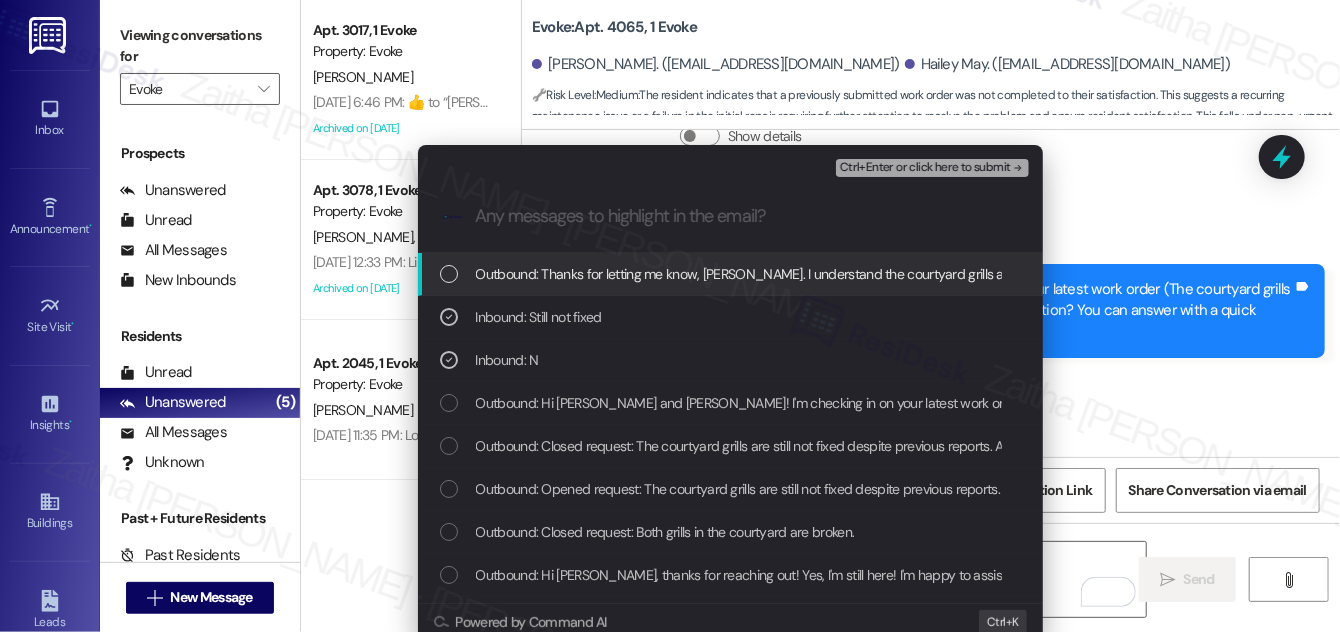 click on "Ctrl+Enter or click here to submit" at bounding box center (932, 168) 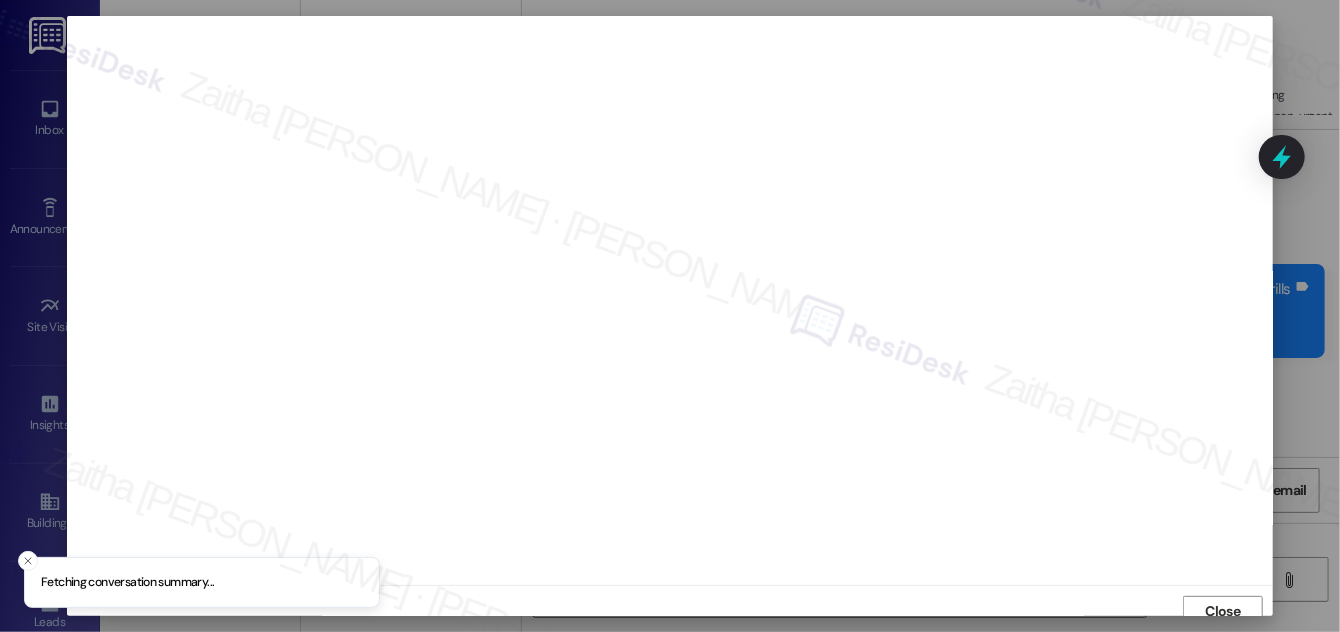 scroll, scrollTop: 11, scrollLeft: 0, axis: vertical 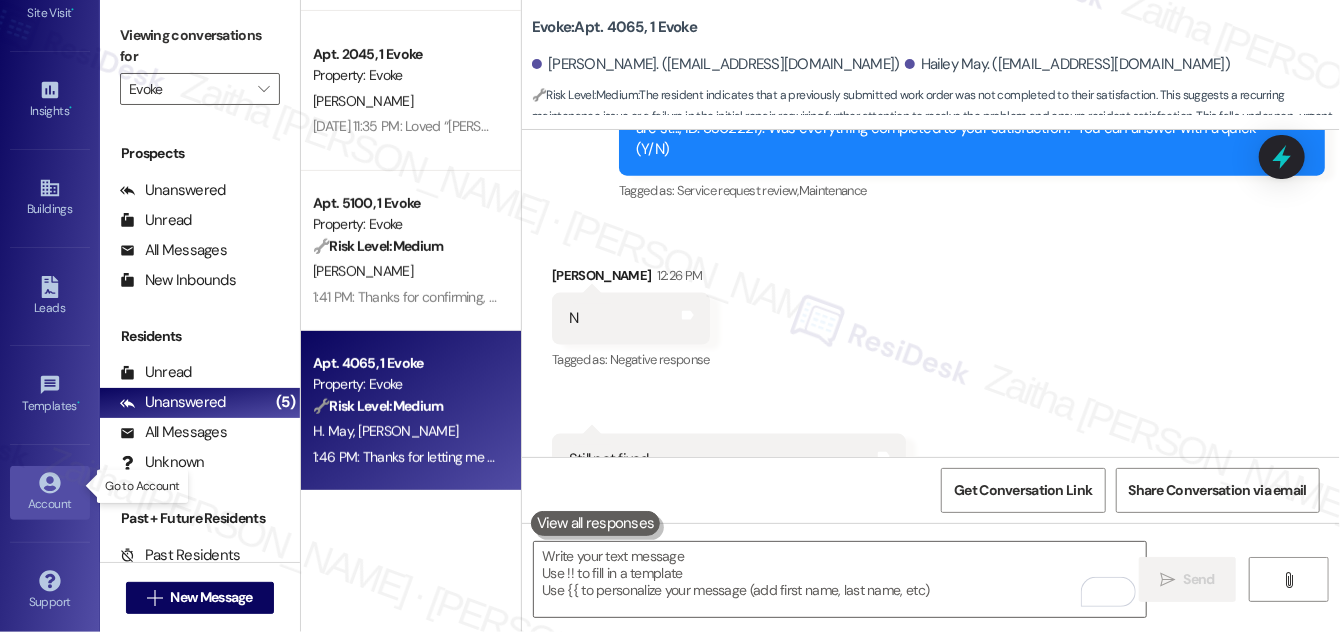 click on "Account" at bounding box center [50, 504] 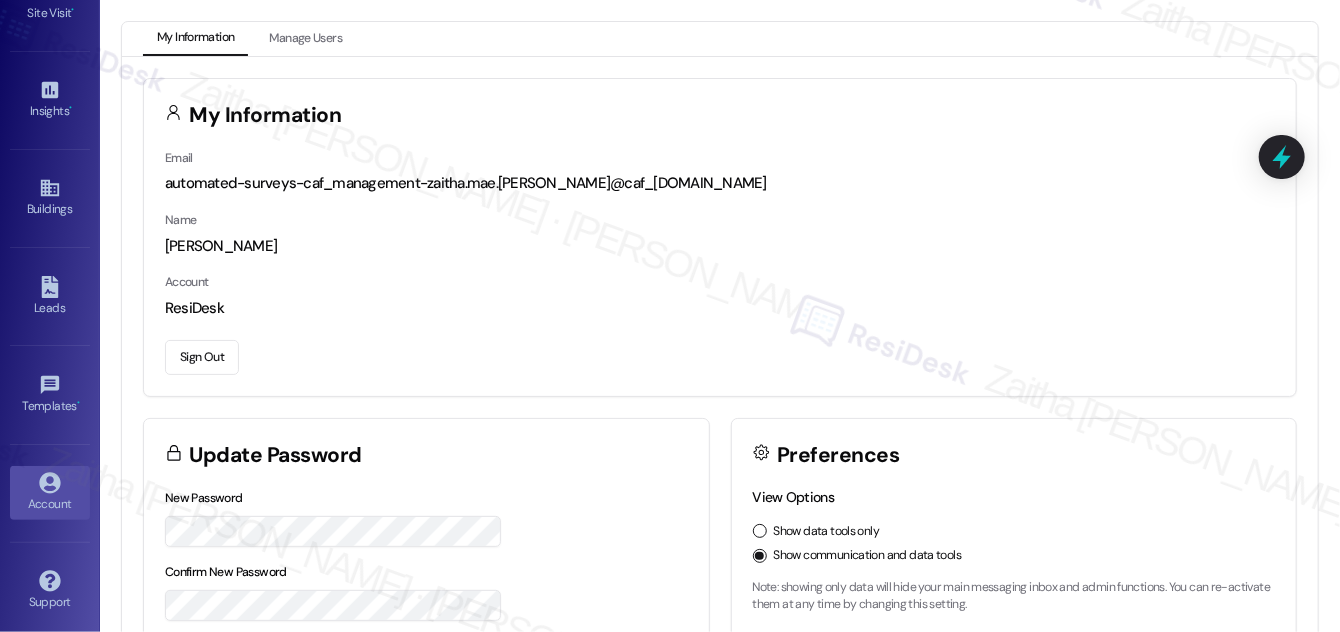 click on "Sign Out" at bounding box center [202, 357] 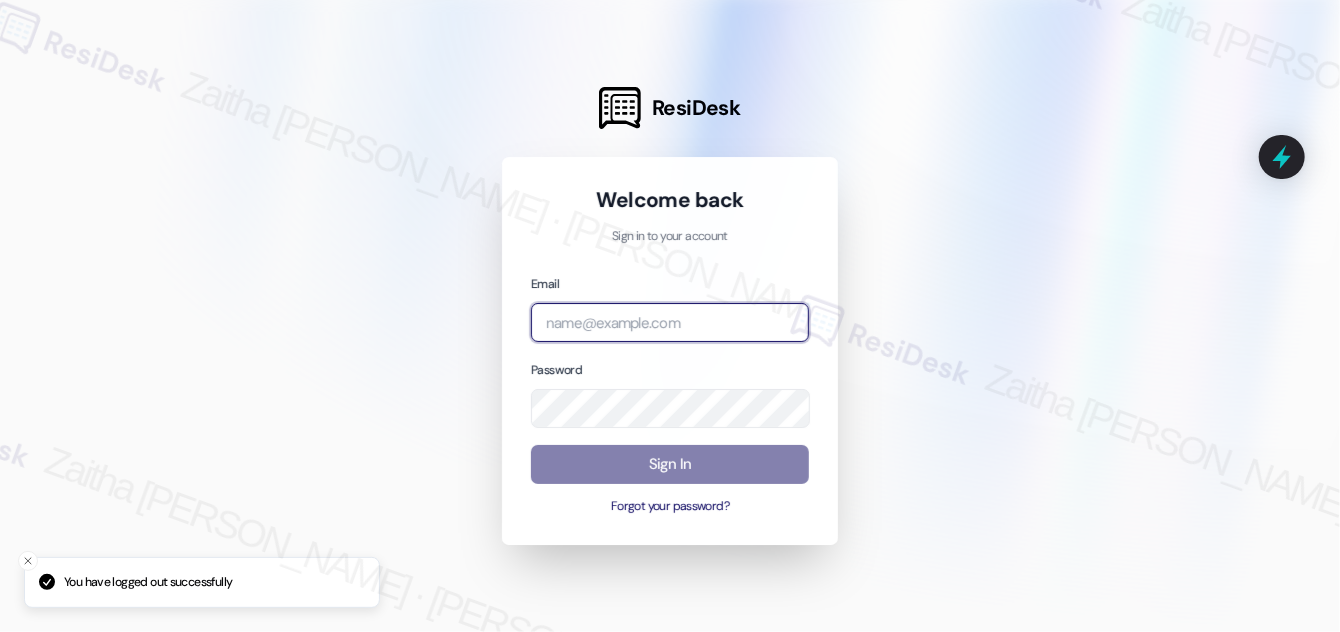 click at bounding box center (670, 322) 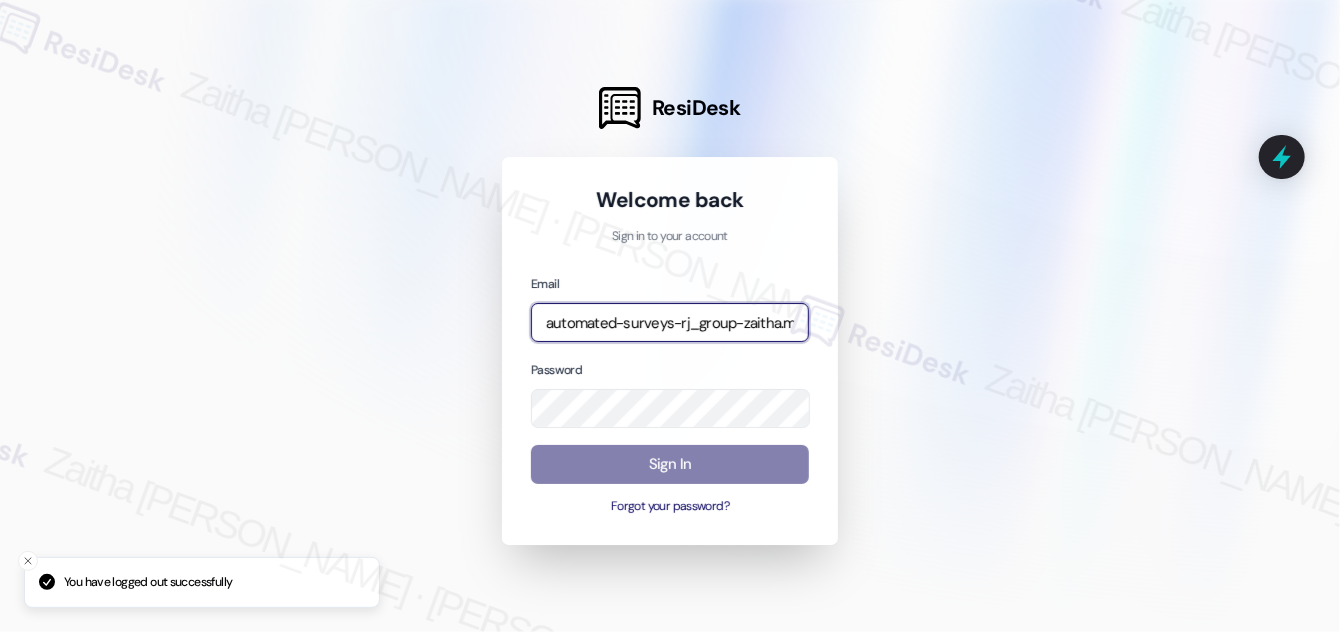 type on "automated-surveys-rj_group-zaitha.mae.[PERSON_NAME]@rj_[DOMAIN_NAME]" 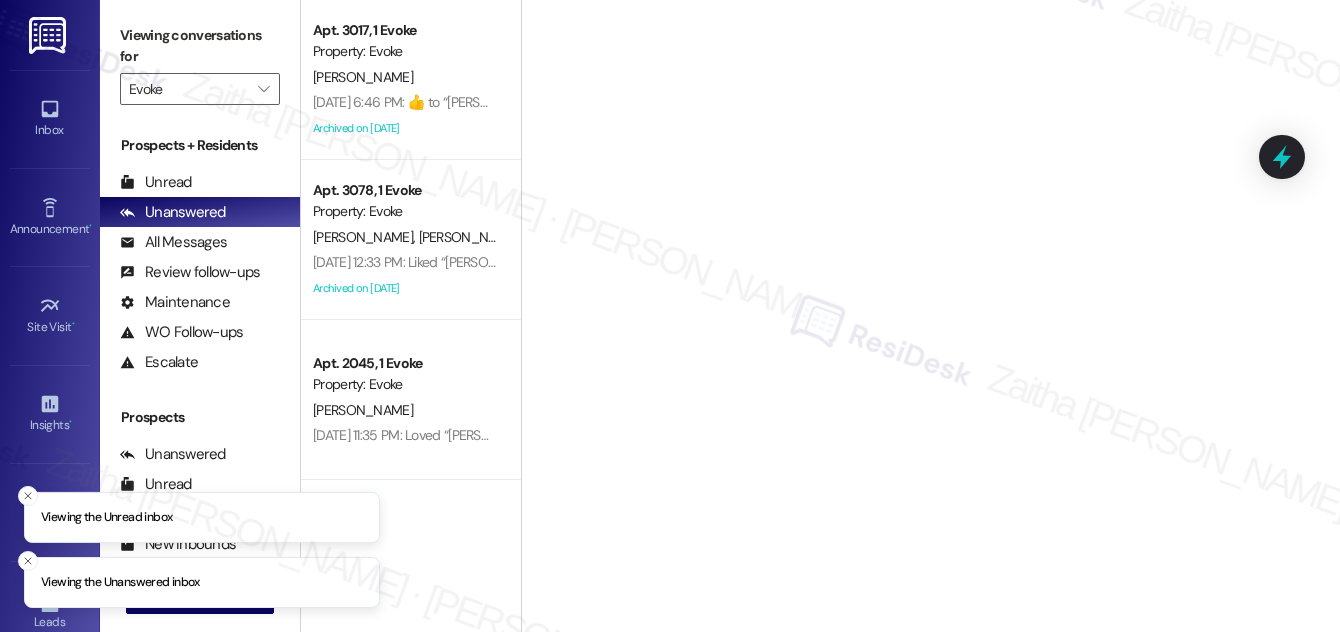scroll, scrollTop: 0, scrollLeft: 0, axis: both 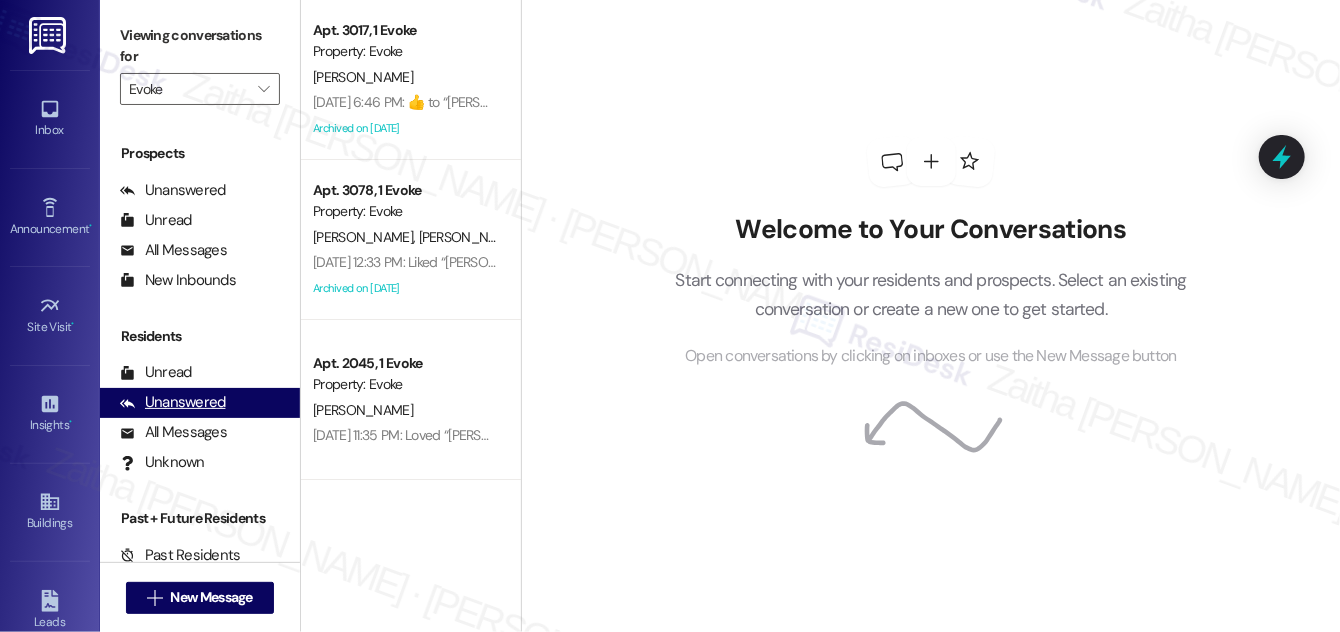 click on "Unanswered" at bounding box center [173, 402] 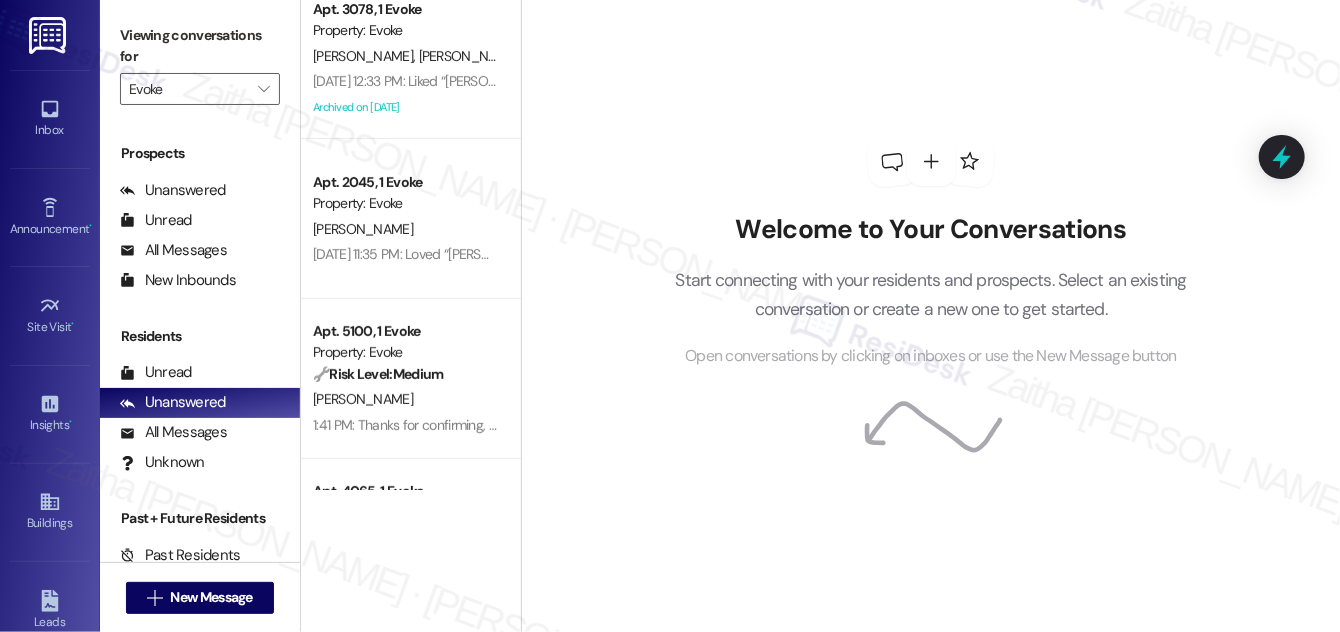 scroll, scrollTop: 309, scrollLeft: 0, axis: vertical 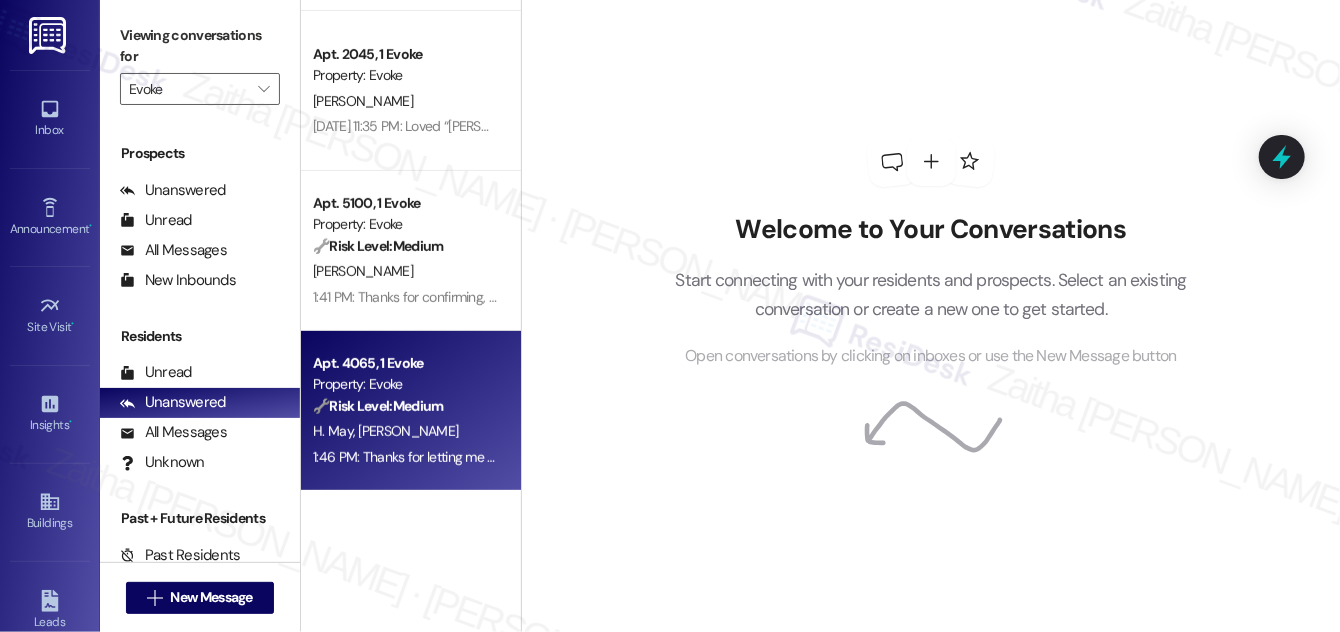 click on "H. May [PERSON_NAME]" at bounding box center (405, 431) 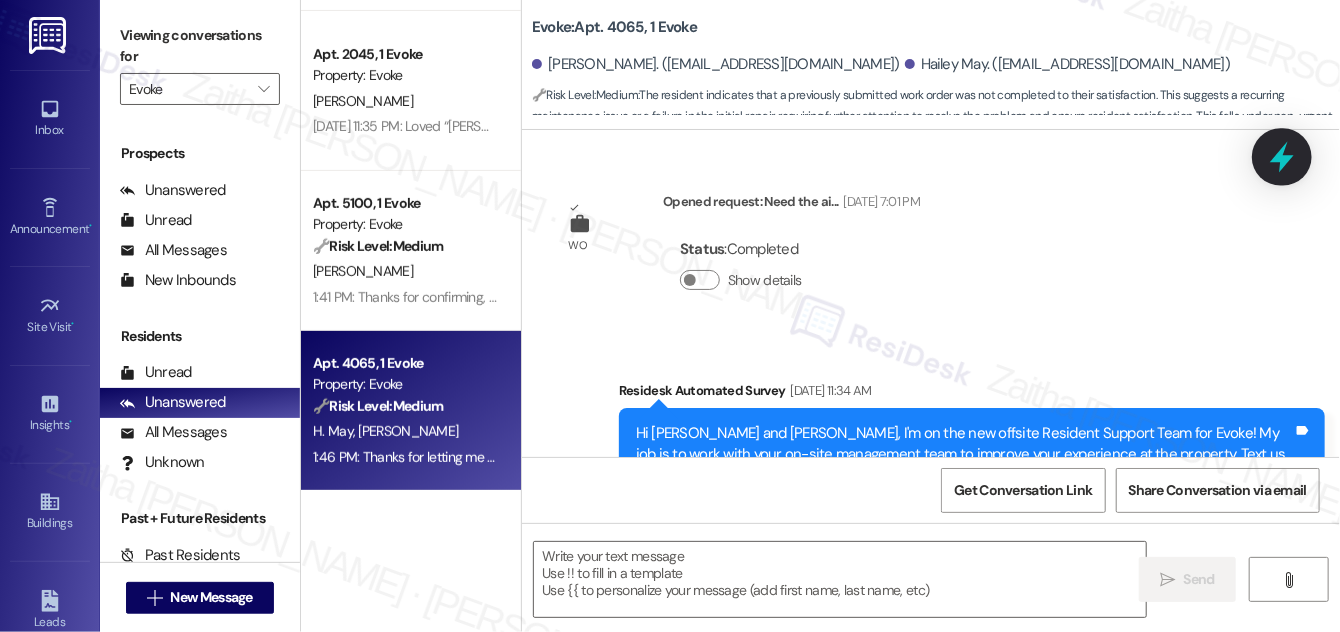 scroll, scrollTop: 27253, scrollLeft: 0, axis: vertical 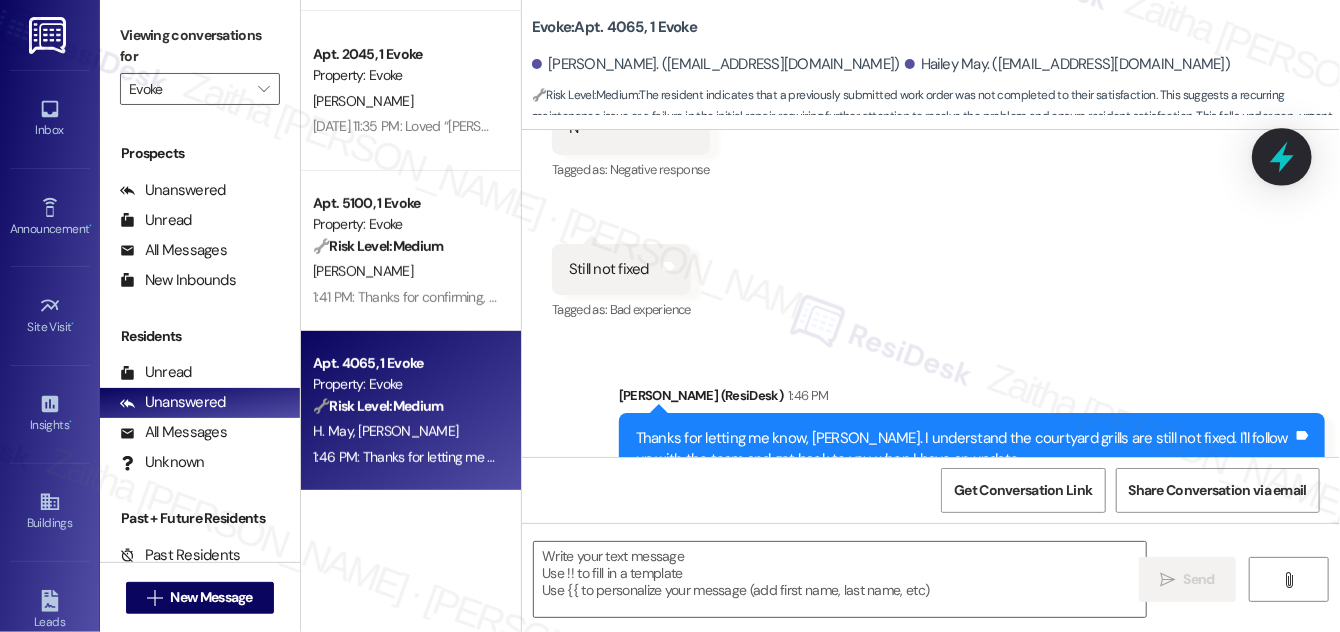 type on "Fetching suggested responses. Please feel free to read through the conversation in the meantime." 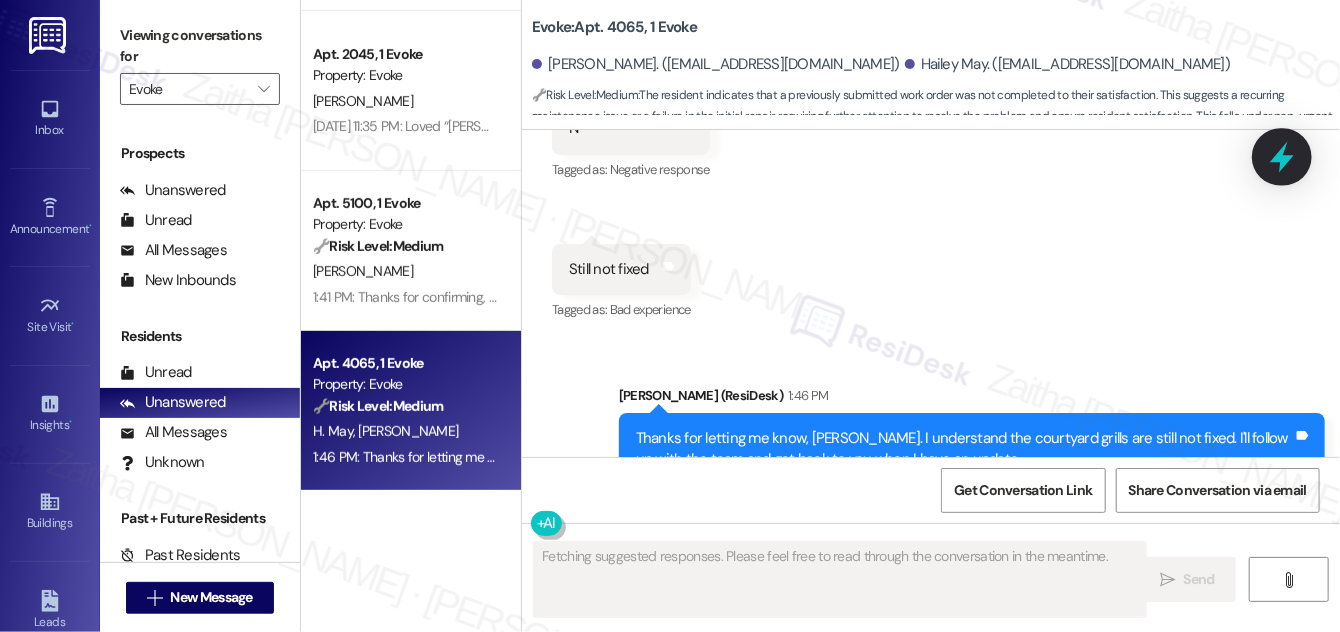 click 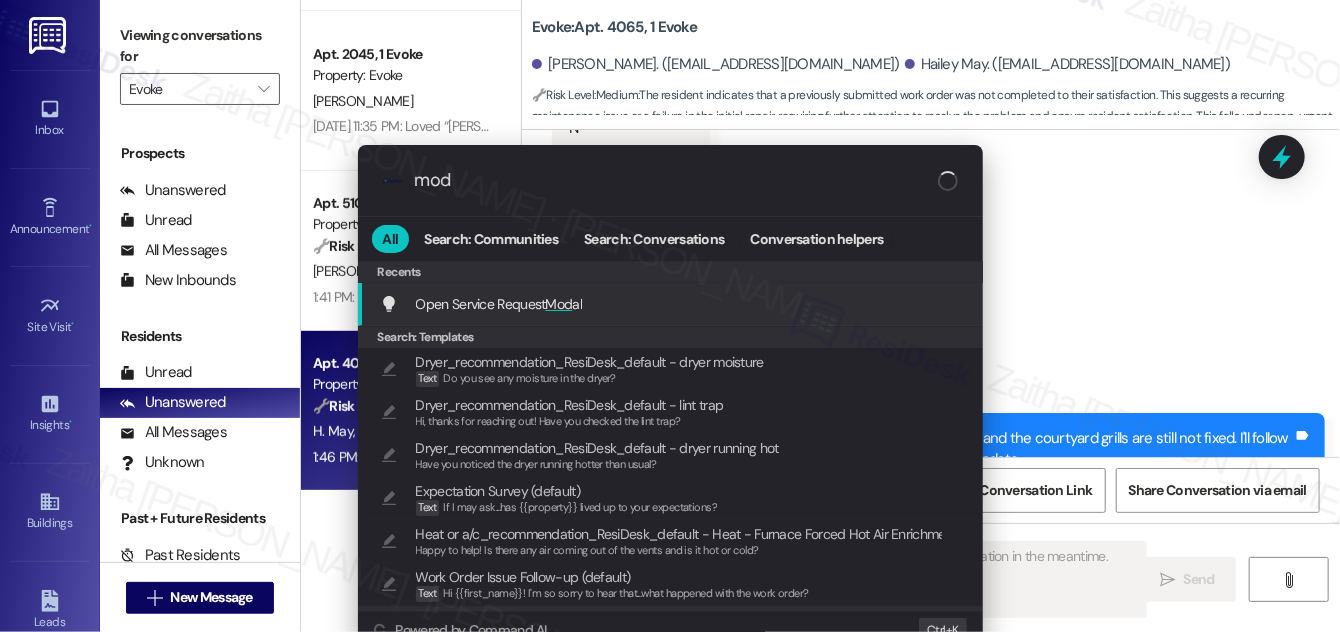 type on "moda" 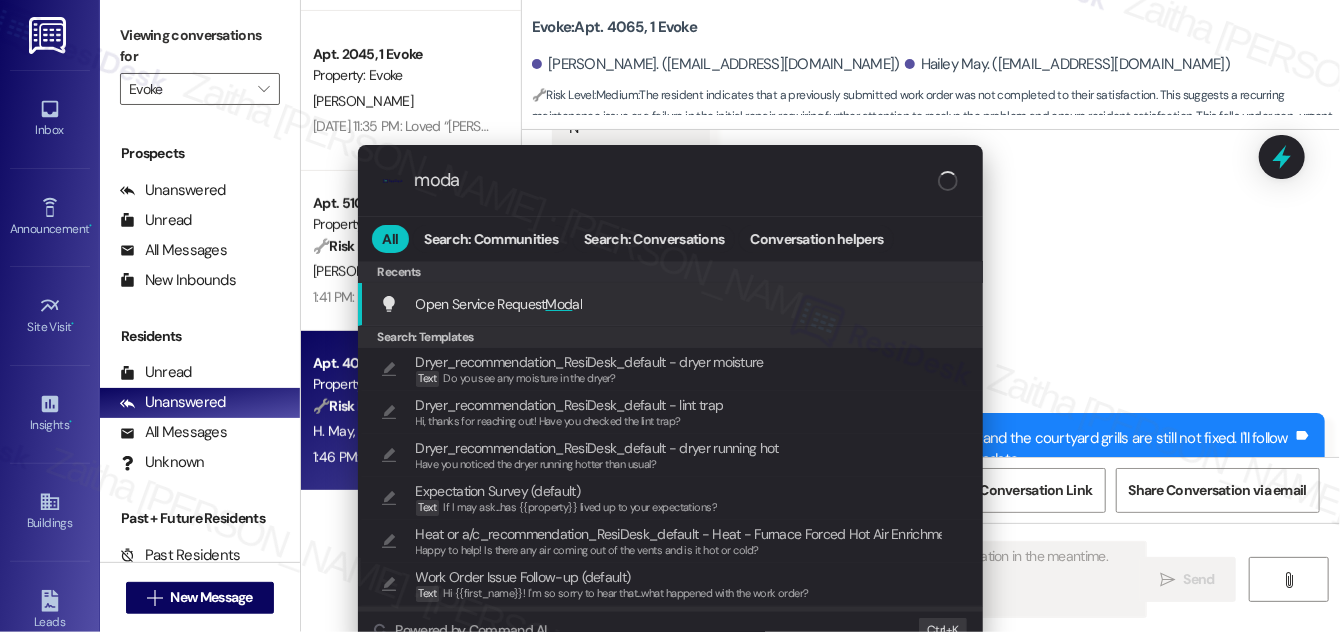 type on "Updating..." 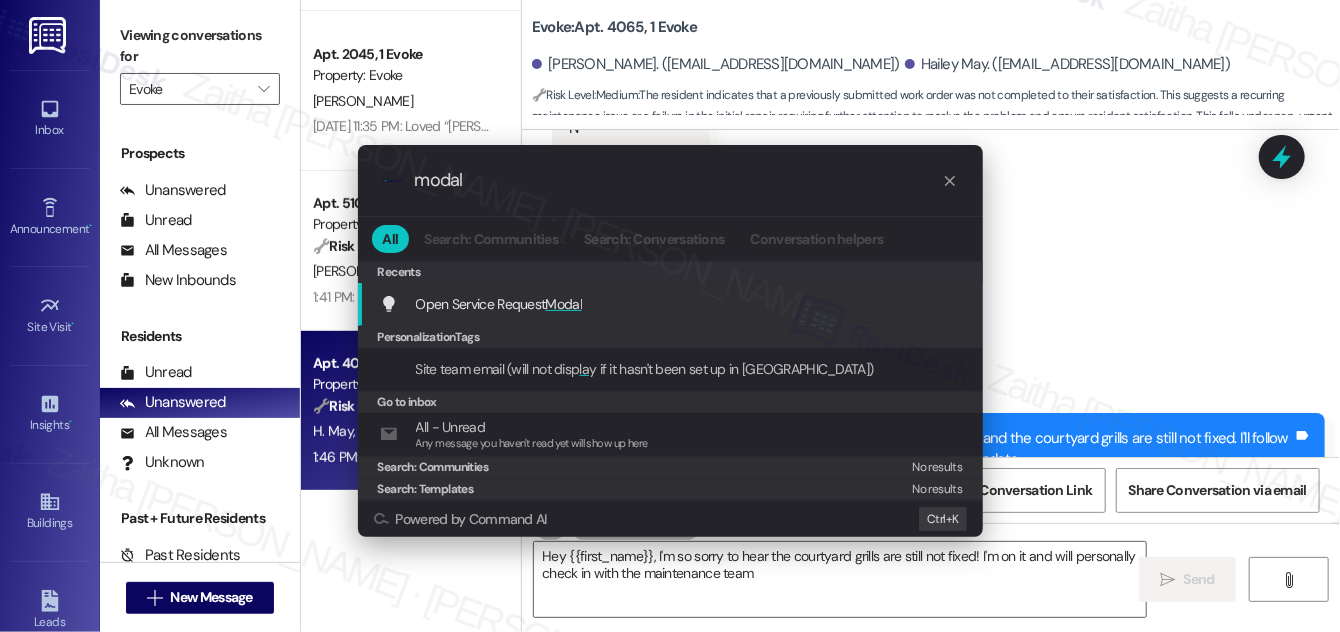 type on "Hey {{first_name}}, I'm so sorry to hear the courtyard grills are still not fixed! I'm on it and will personally check in with the maintenance team" 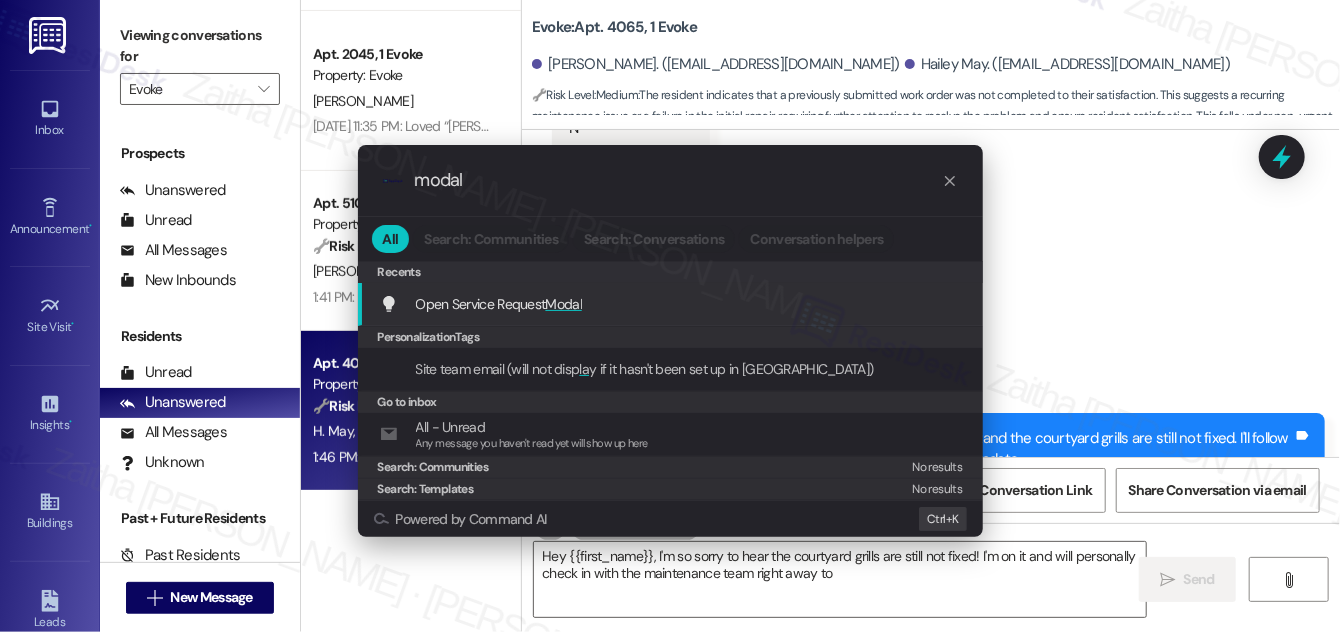 click on "Modal" at bounding box center (564, 304) 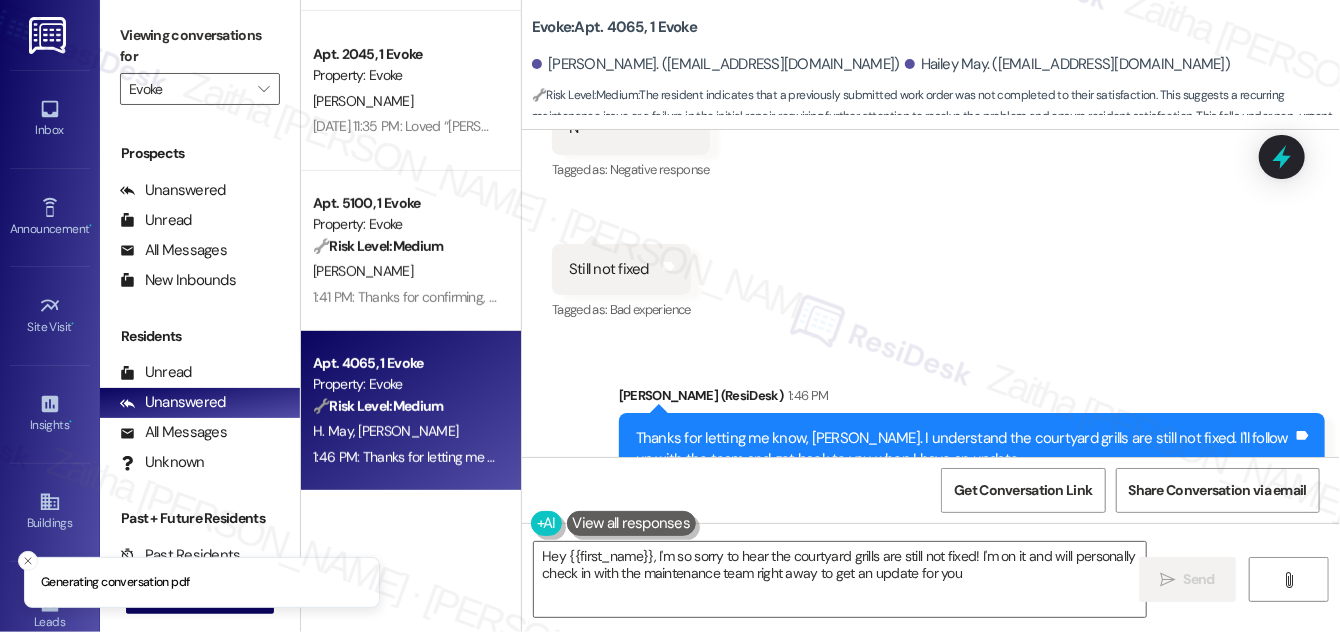 type on "Hey {{first_name}}, I'm so sorry to hear the courtyard grills are still not fixed! I'm on it and will personally check in with the maintenance team right away to get an update for you." 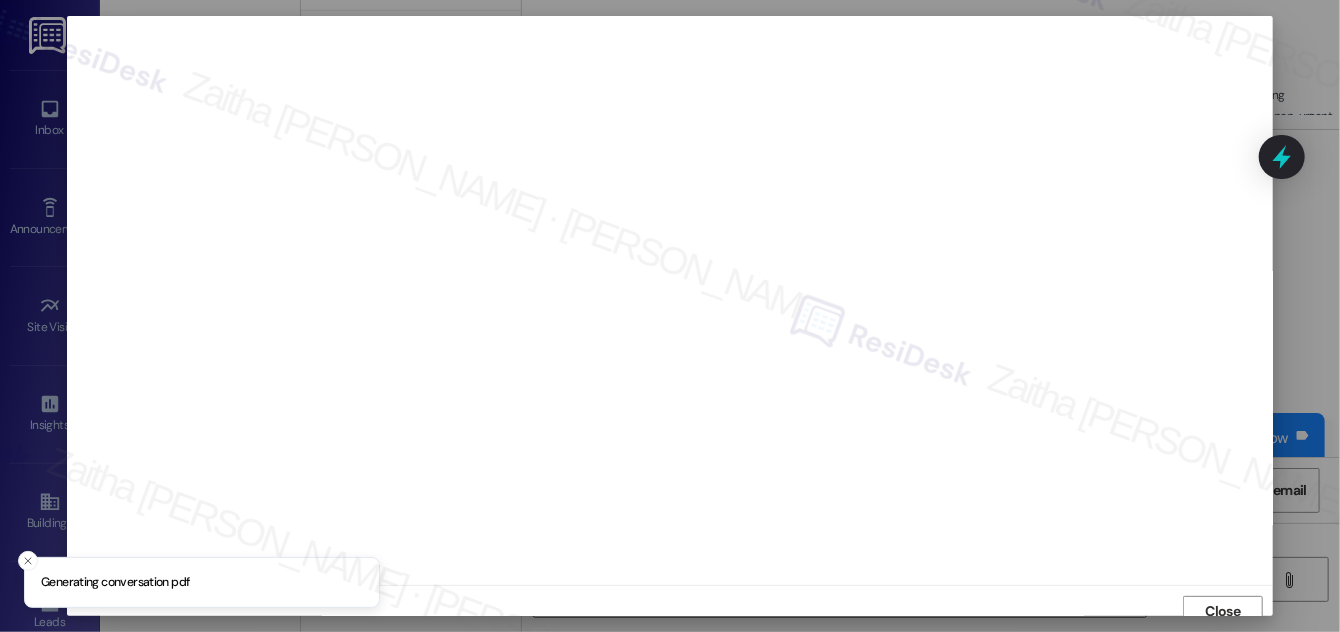 scroll, scrollTop: 11, scrollLeft: 0, axis: vertical 